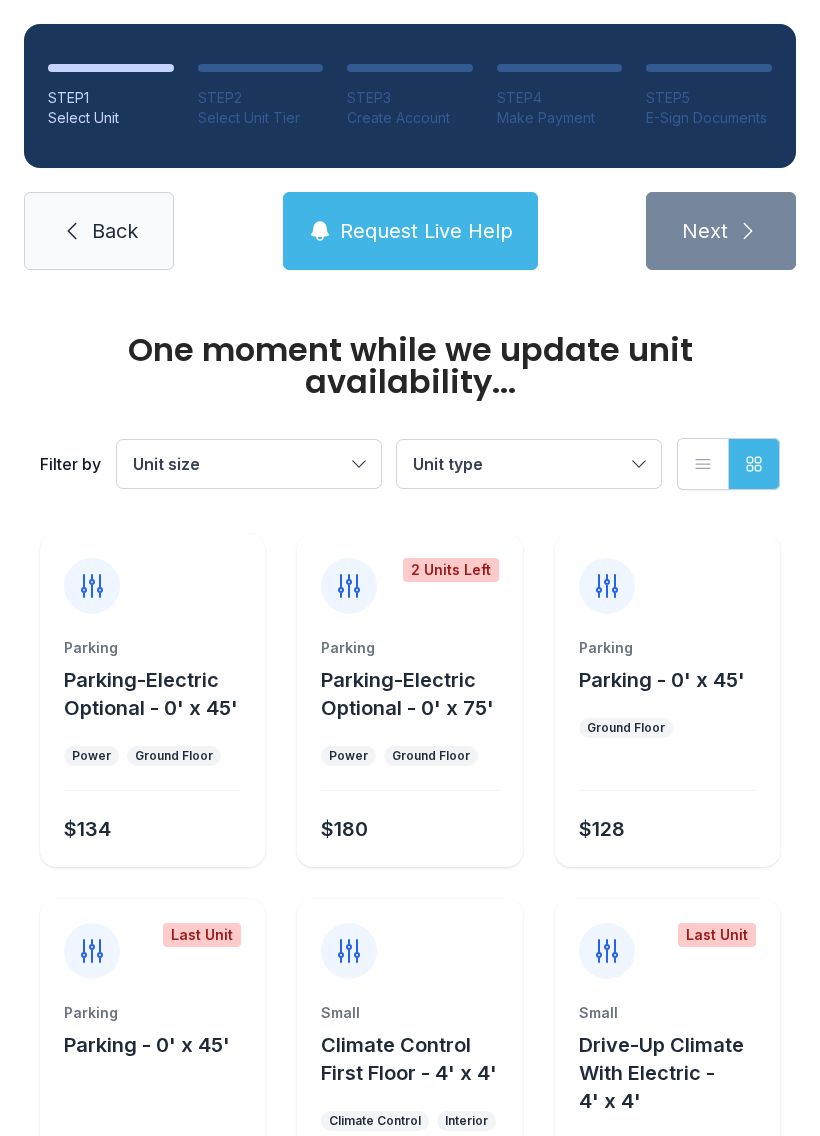 scroll, scrollTop: 0, scrollLeft: 0, axis: both 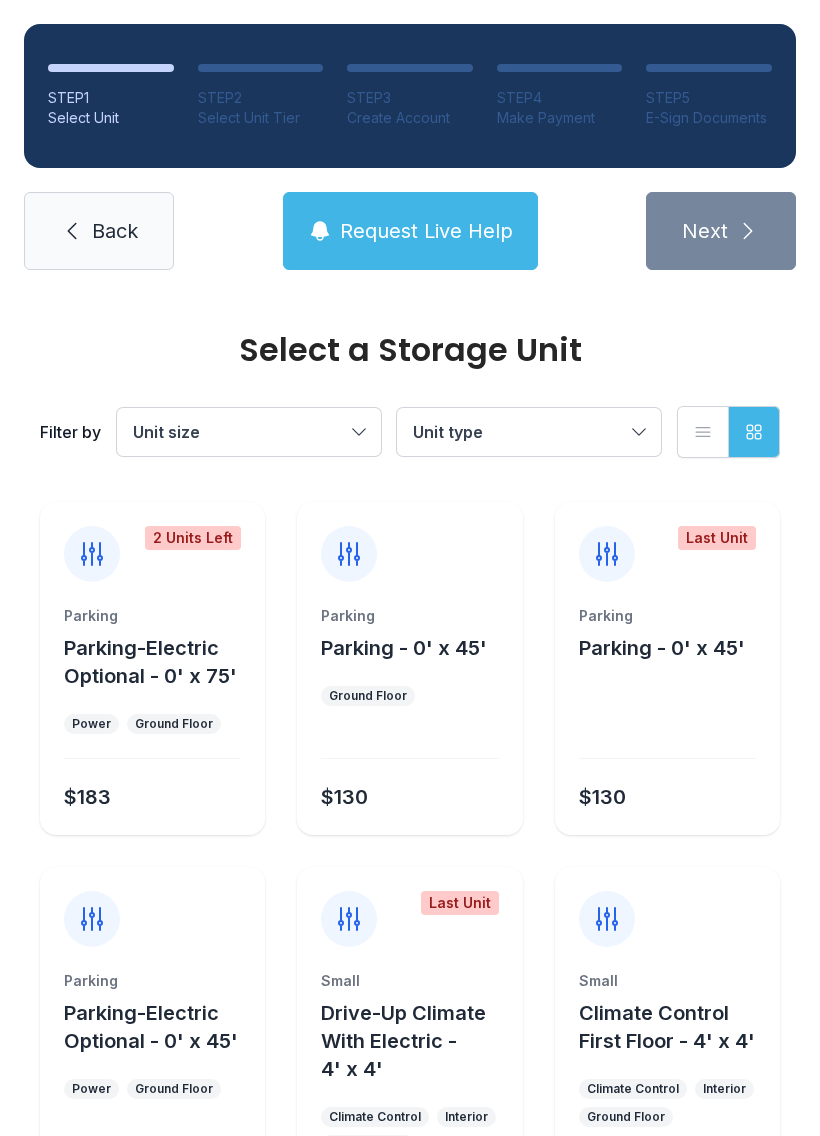 click on "Unit size" at bounding box center (166, 432) 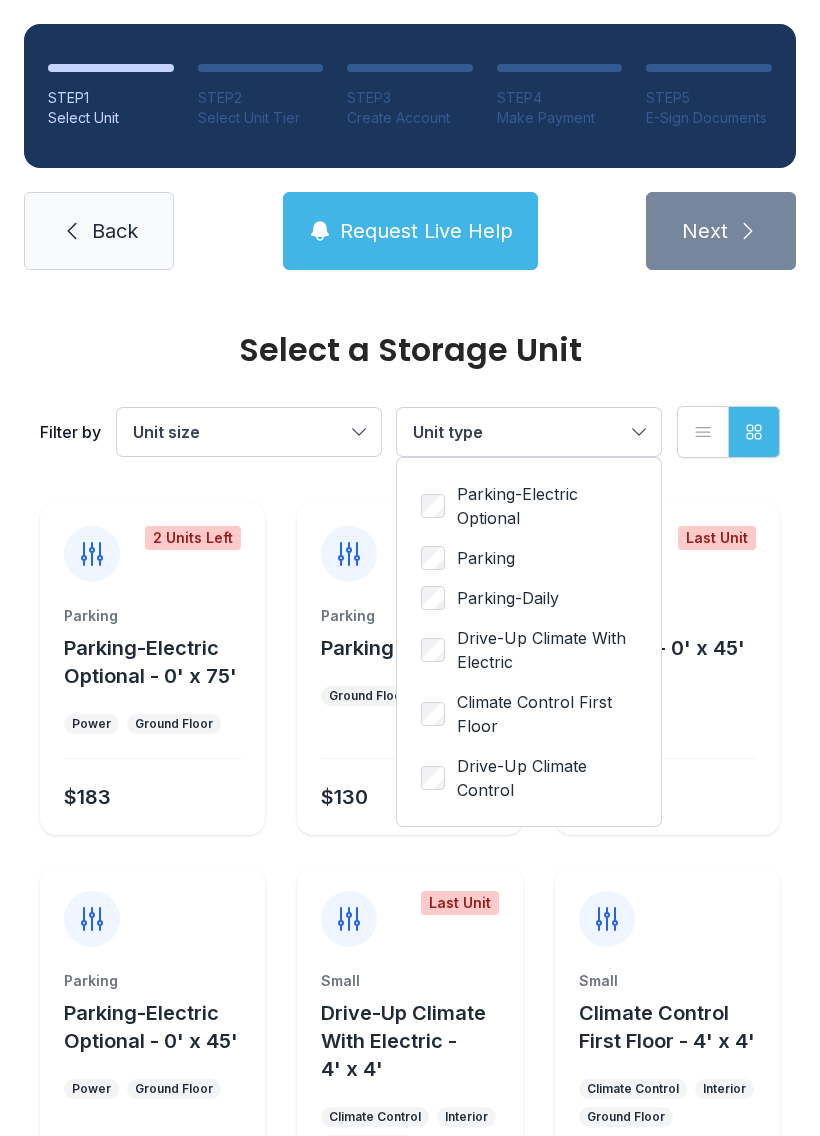 click on "Unit size" at bounding box center [249, 432] 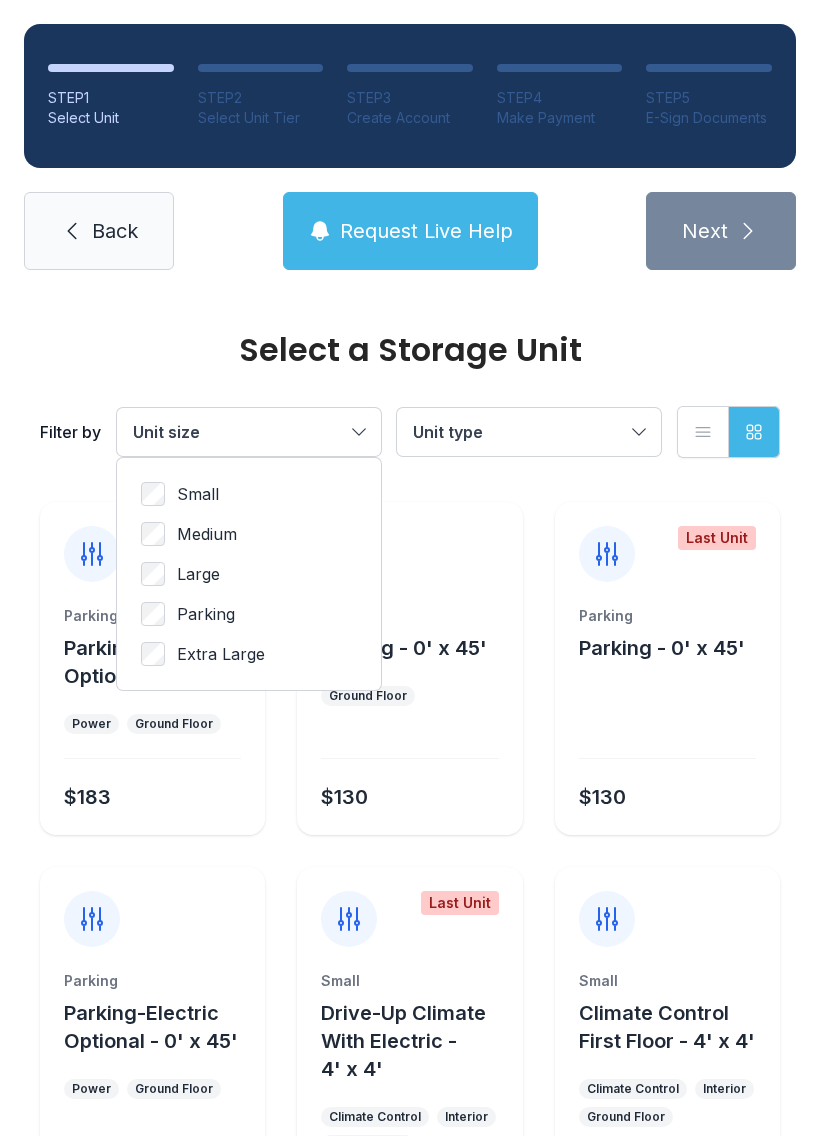 click on "Large" at bounding box center (198, 574) 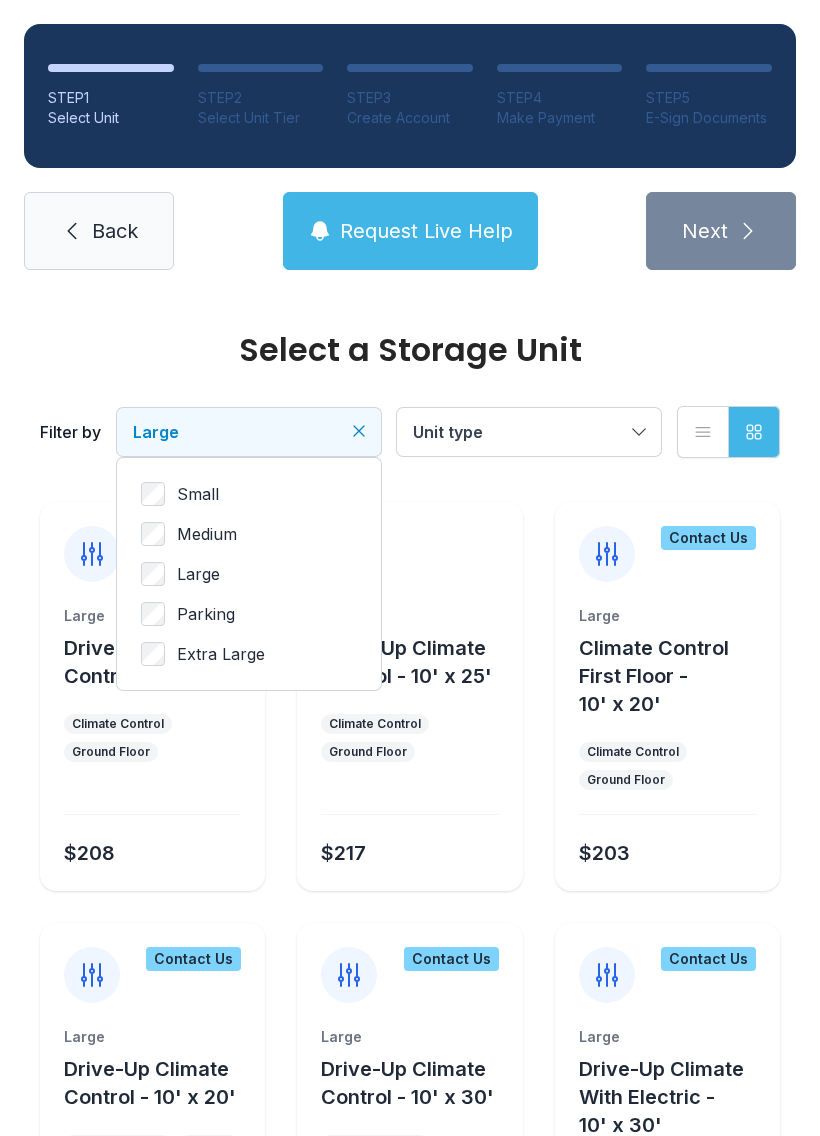 click on "Parking" at bounding box center [249, 614] 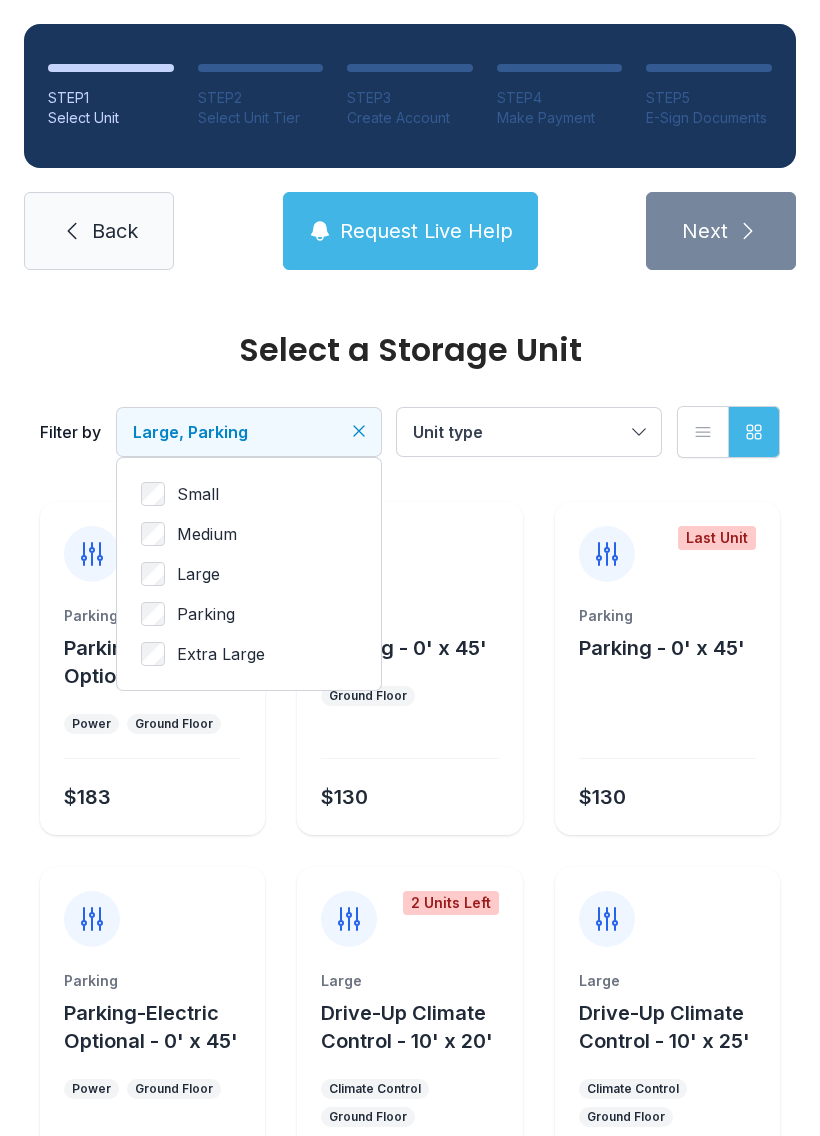 click on "Unit type" at bounding box center [448, 432] 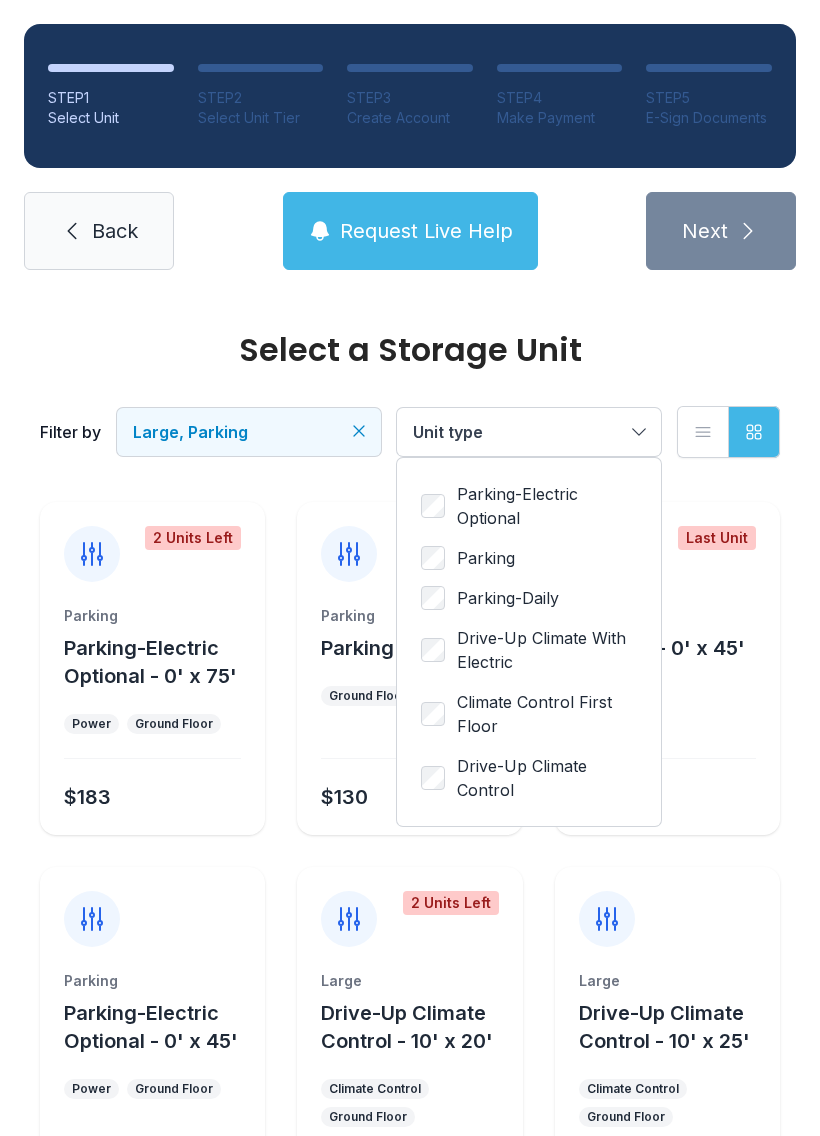 click on "Unit type" at bounding box center (448, 432) 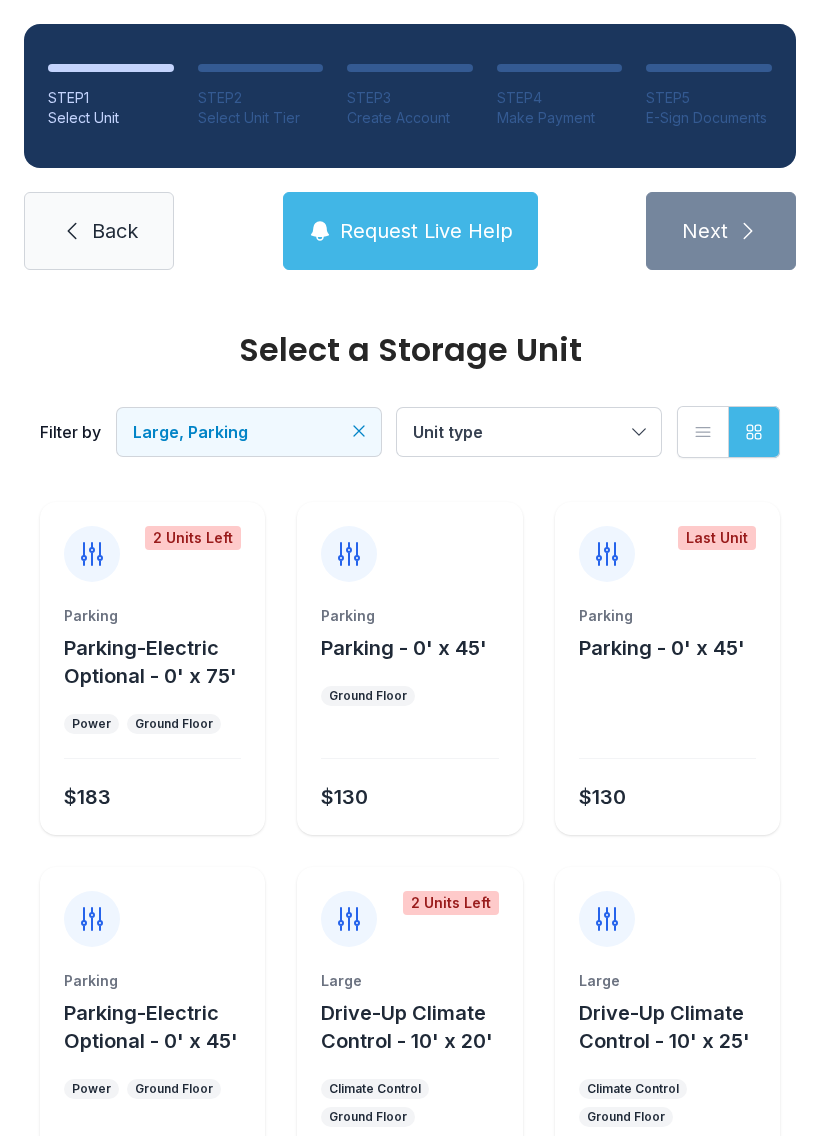 click on "Unit type" at bounding box center (448, 432) 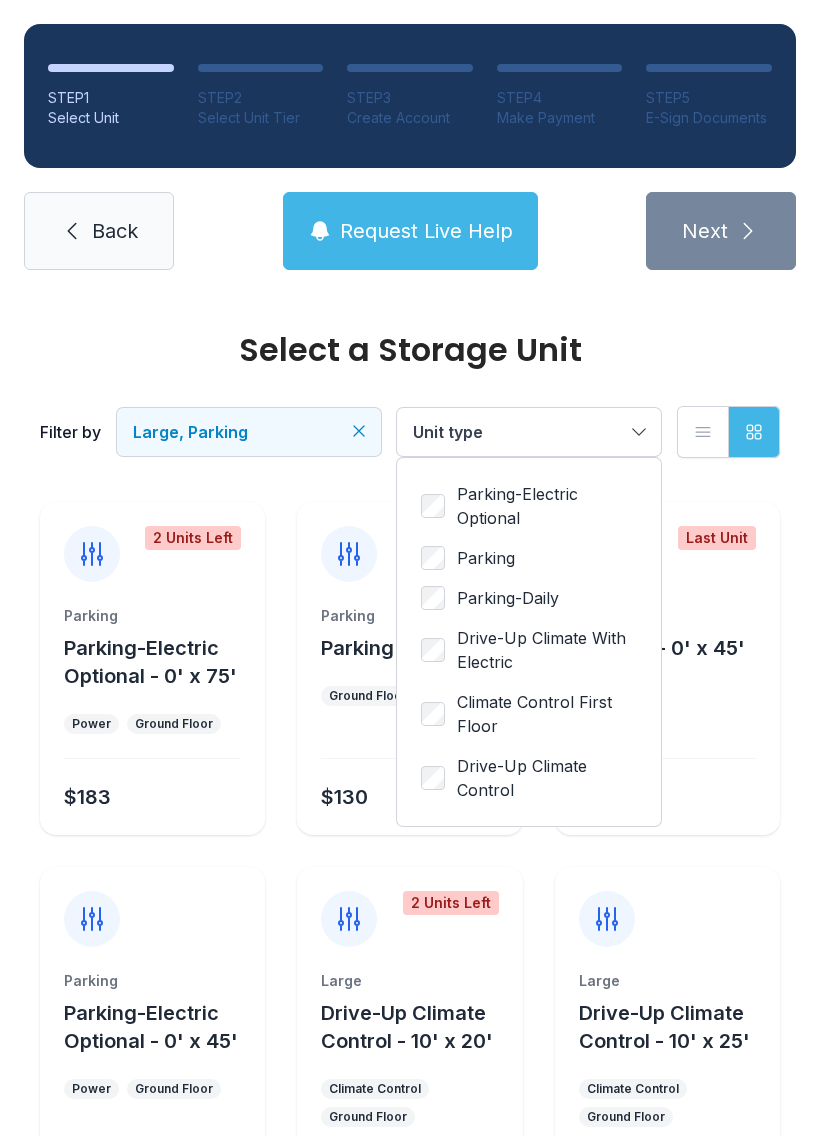 click on "Large, Parking" at bounding box center [249, 432] 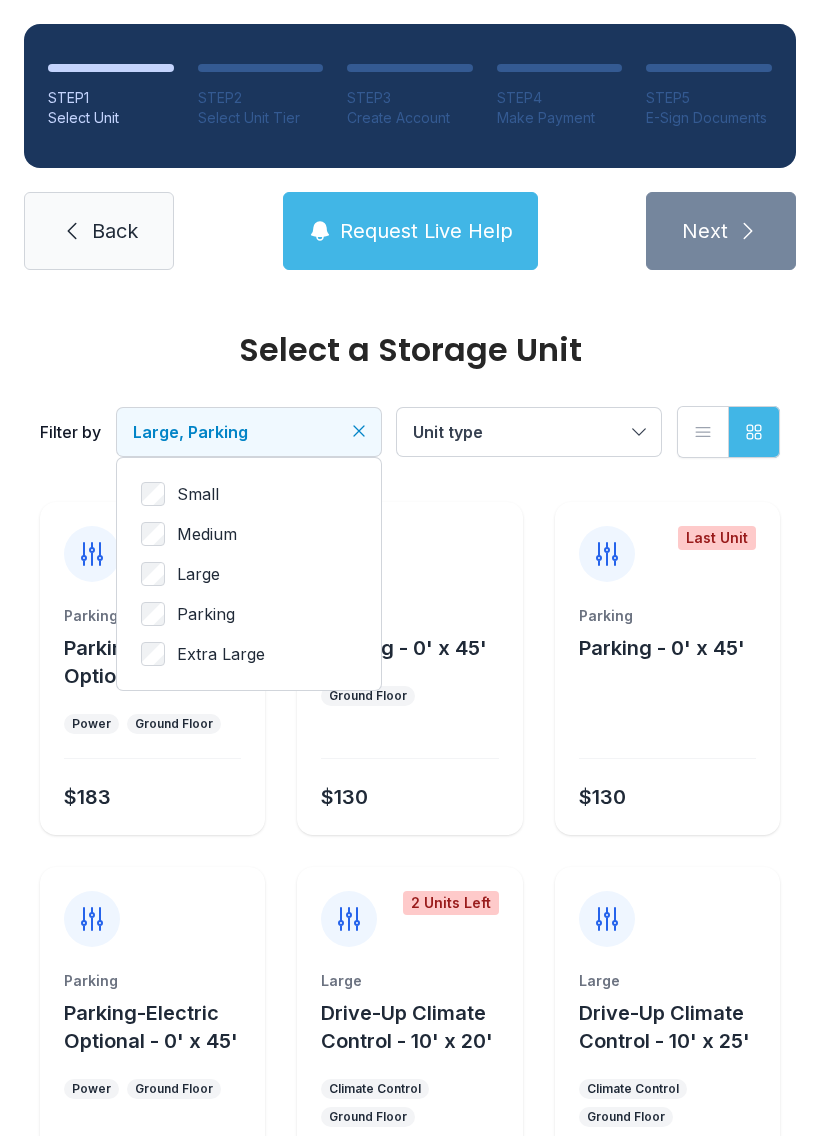 click on "Unit type" at bounding box center (448, 432) 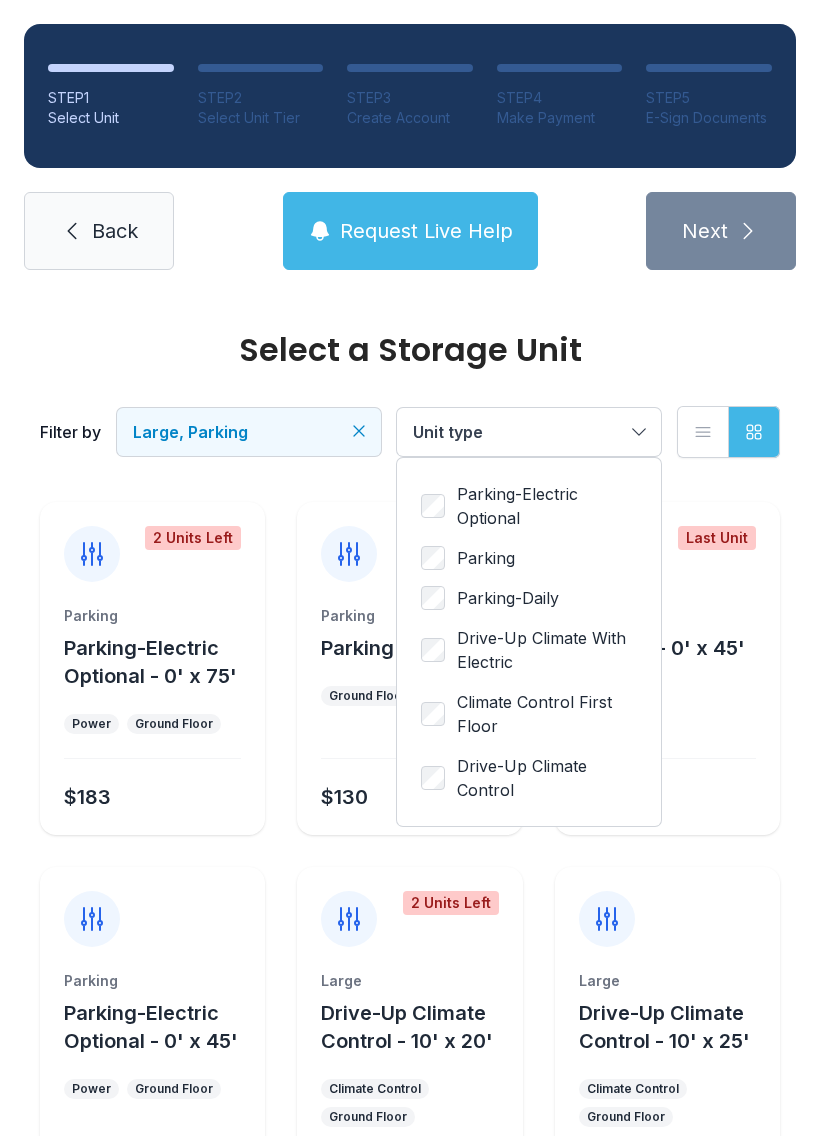 click on "Parking-Electric Optional" at bounding box center (547, 506) 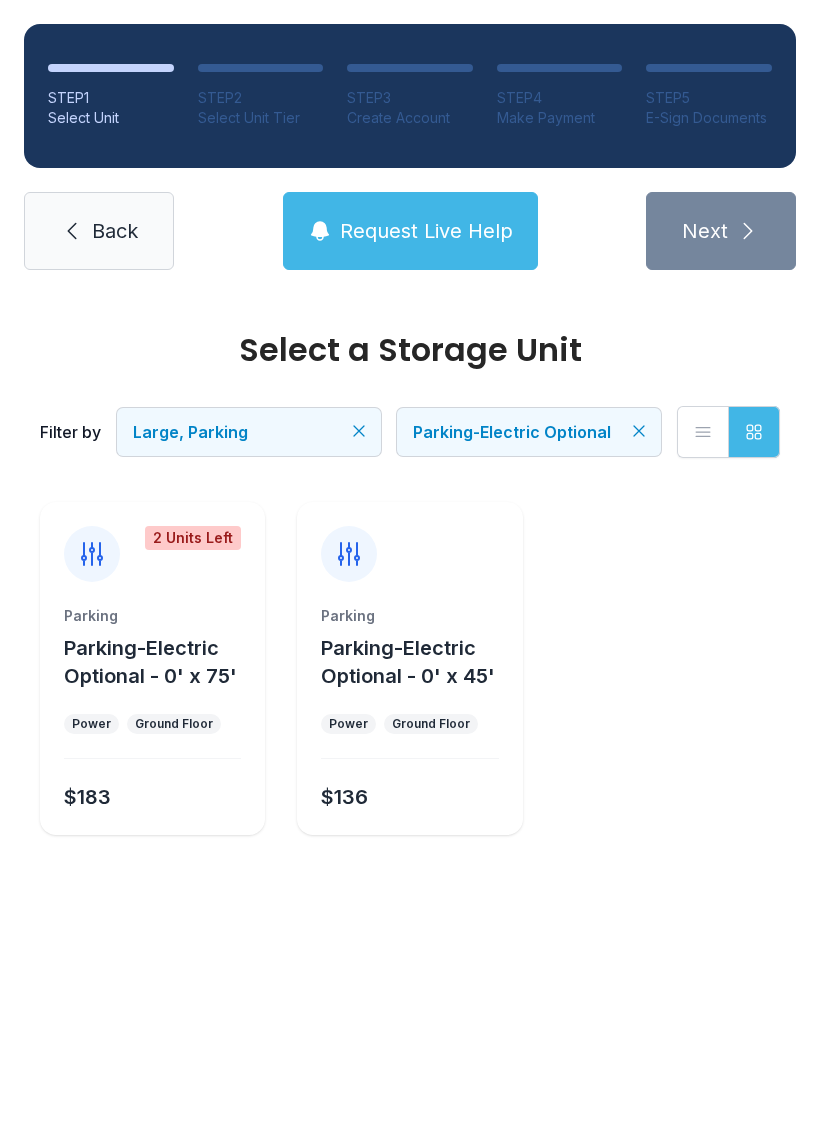 click on "Large, Parking" at bounding box center [249, 432] 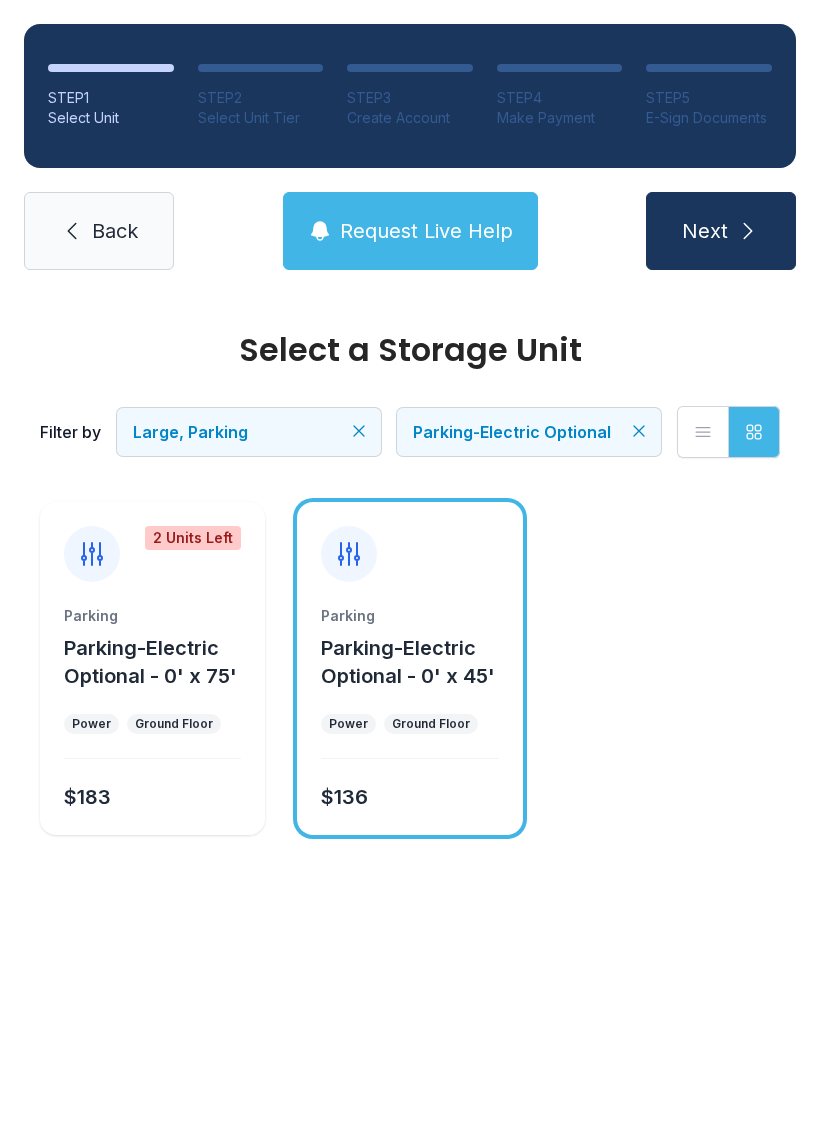 click on "Parking Parking-Electric Optional - 0' x 75' Power Ground Floor $183" at bounding box center (152, 720) 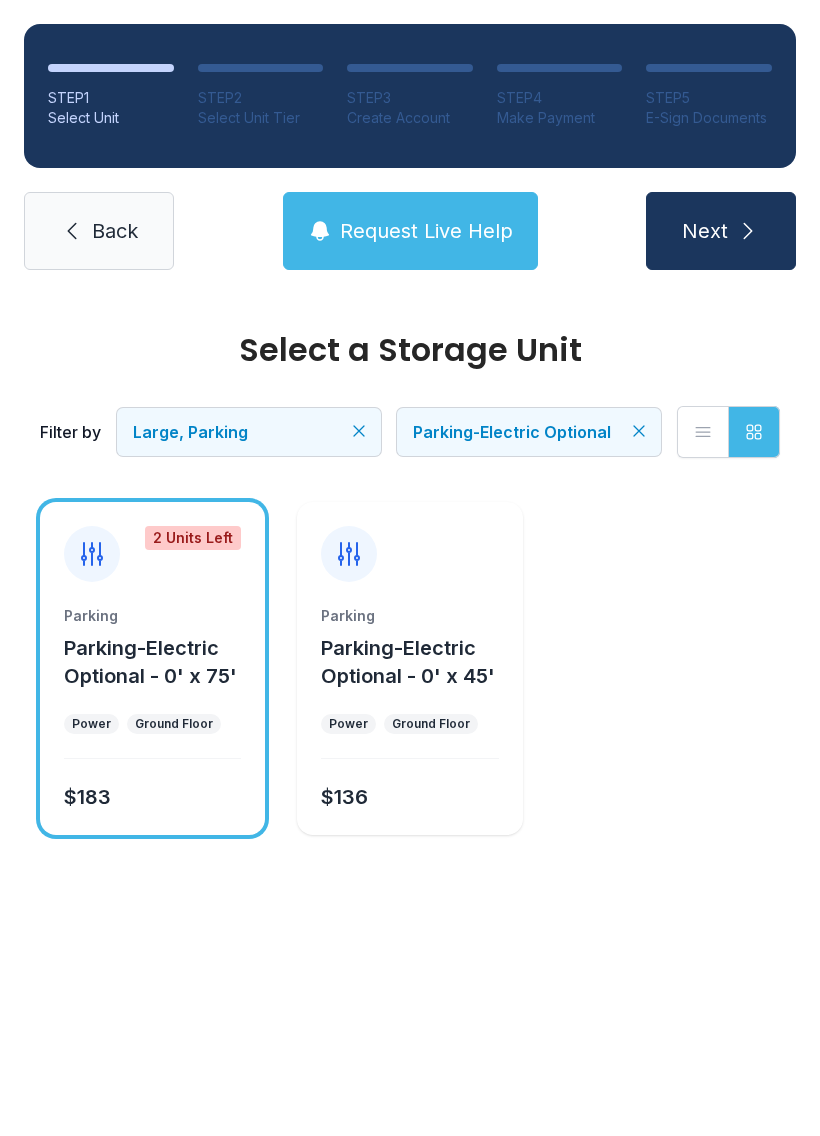 click on "Next" at bounding box center (705, 231) 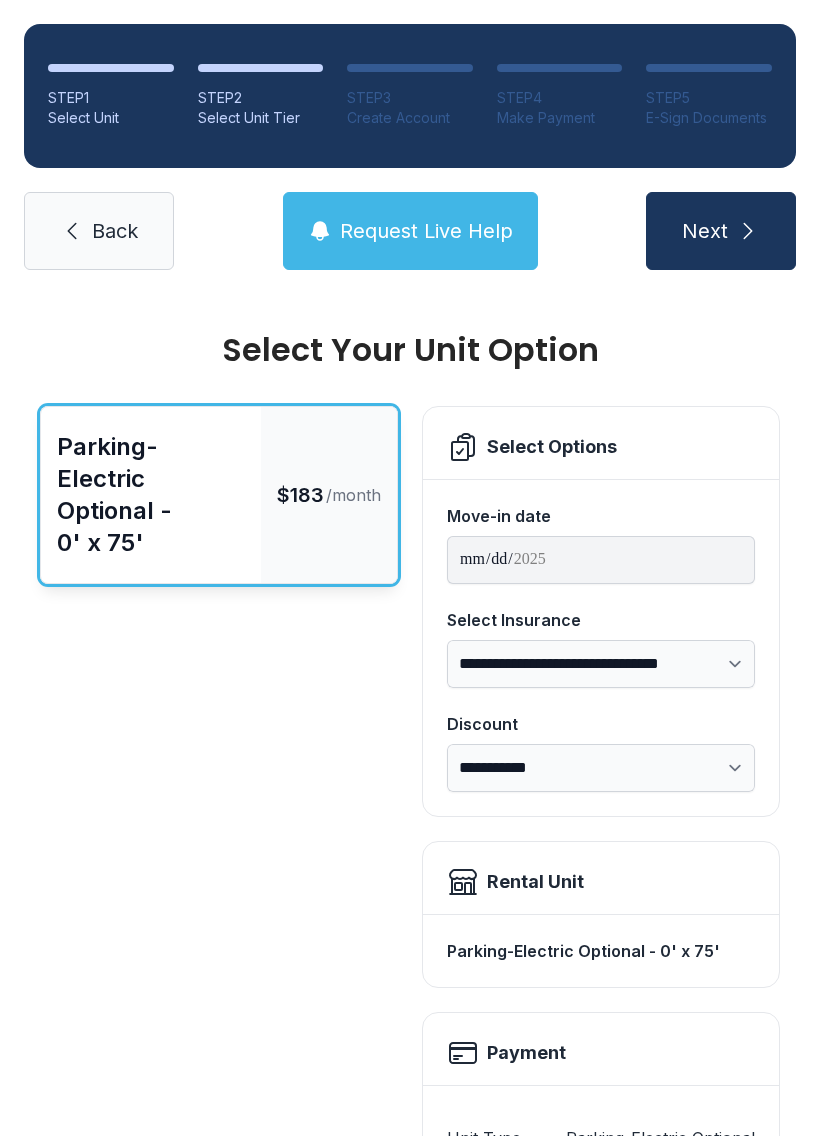 scroll, scrollTop: 0, scrollLeft: 0, axis: both 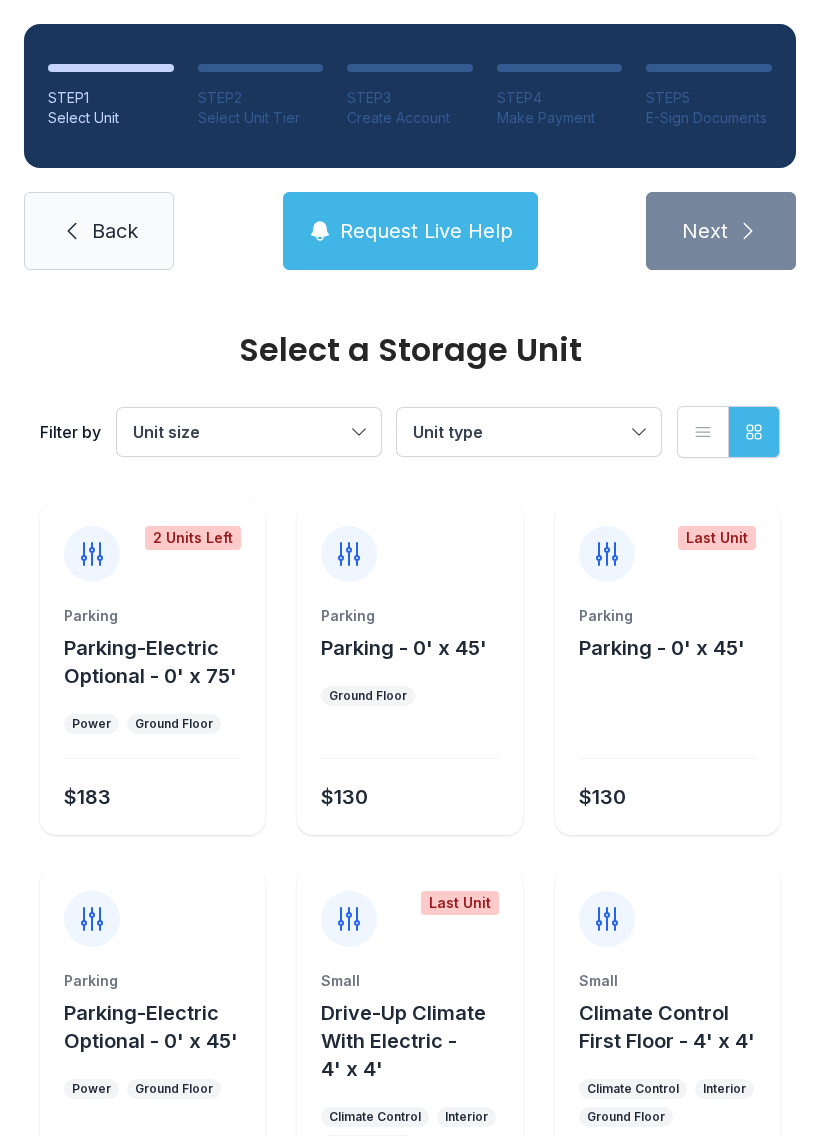 click on "Unit type" at bounding box center [529, 432] 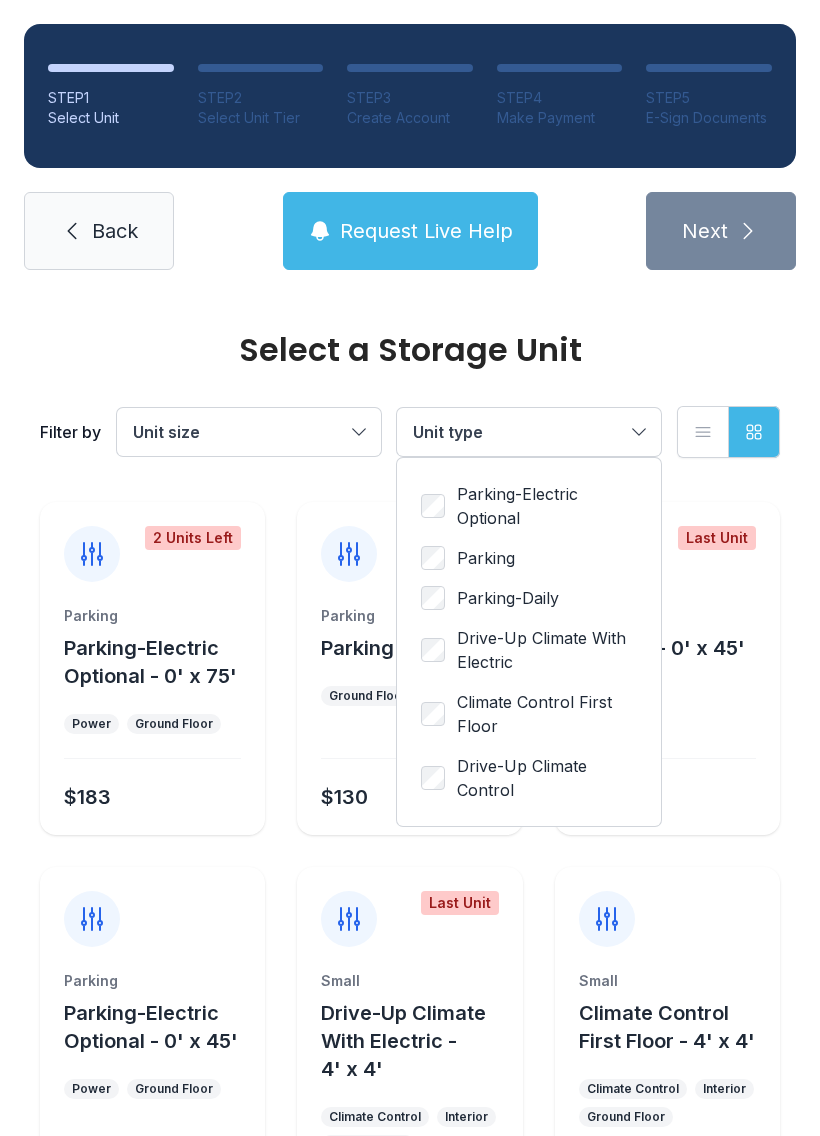 click on "Parking-Electric Optional" at bounding box center (547, 506) 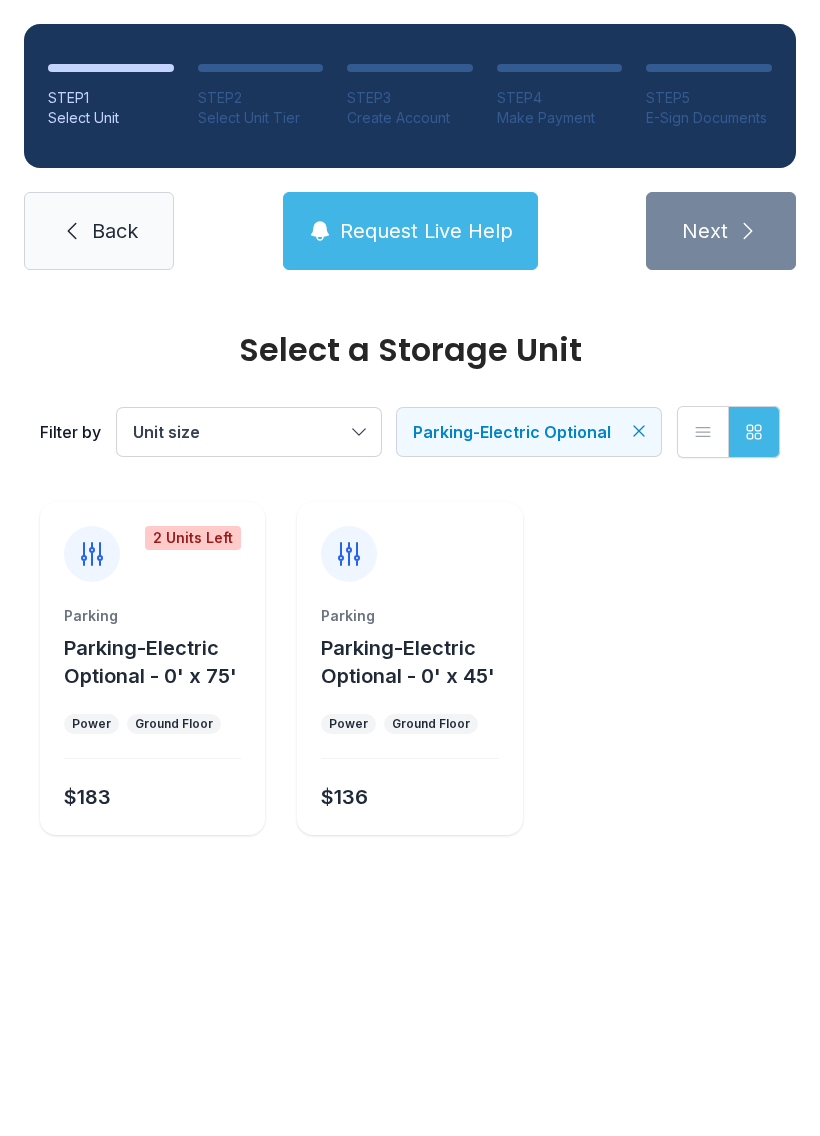 click on "Parking-Electric Optional - 0' x 75'" at bounding box center [150, 662] 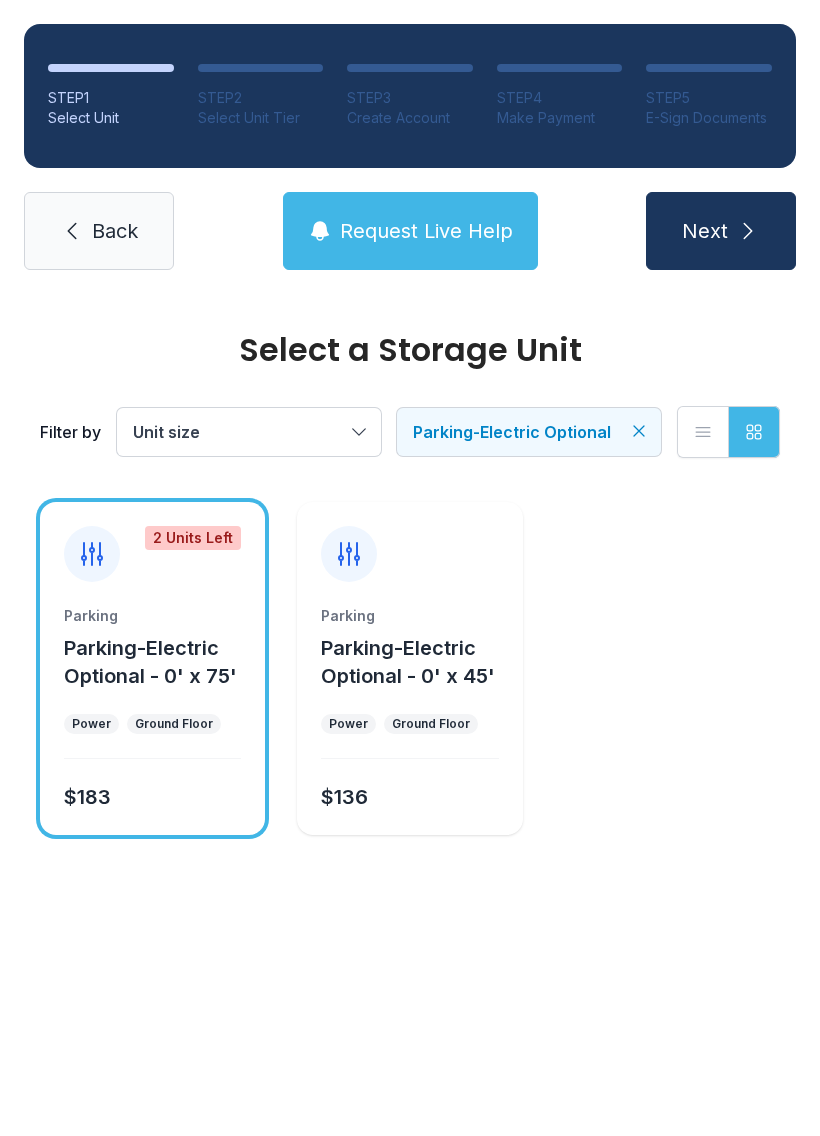 click on "Next" at bounding box center [705, 231] 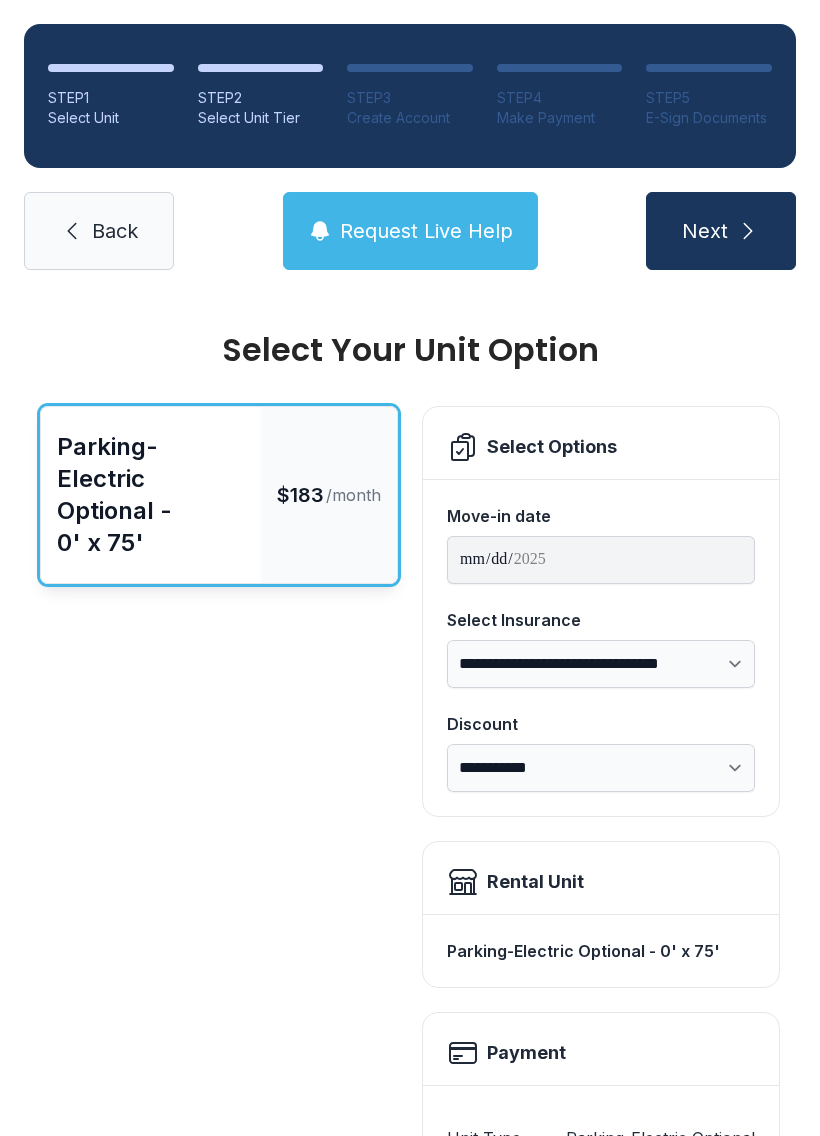 scroll, scrollTop: 0, scrollLeft: 0, axis: both 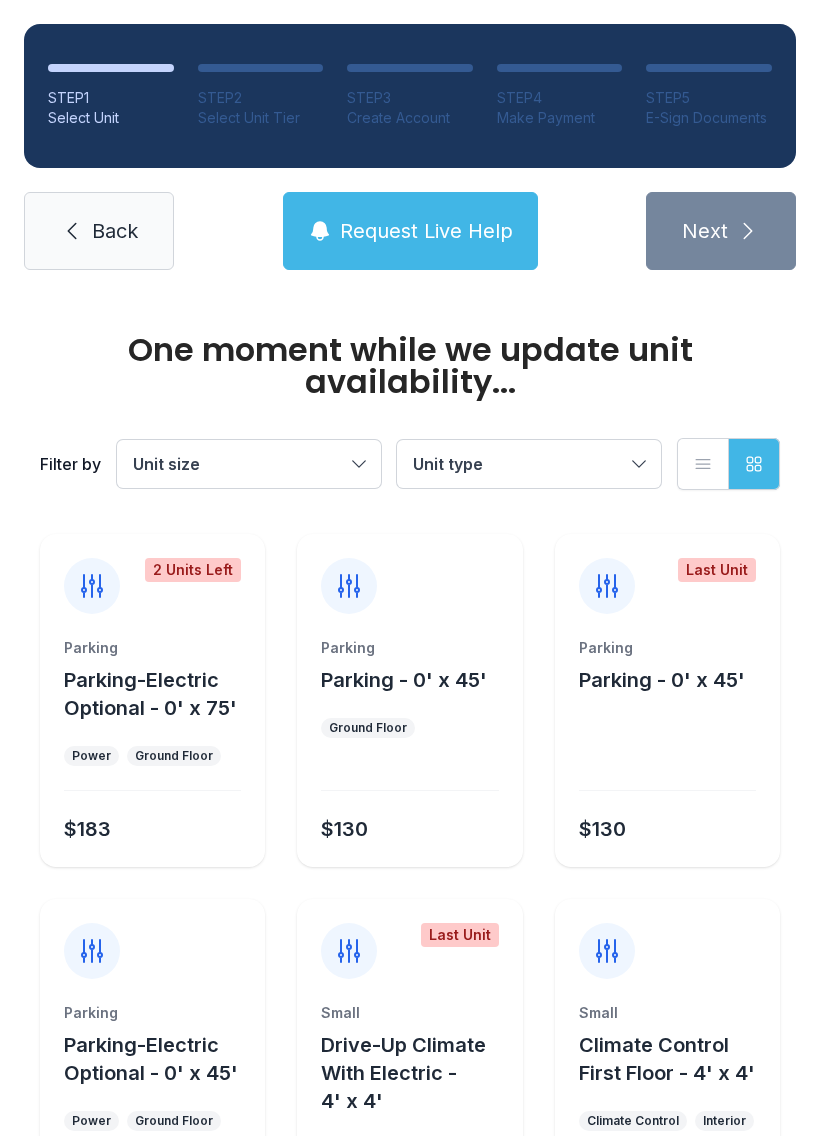 click on "Back" at bounding box center (99, 231) 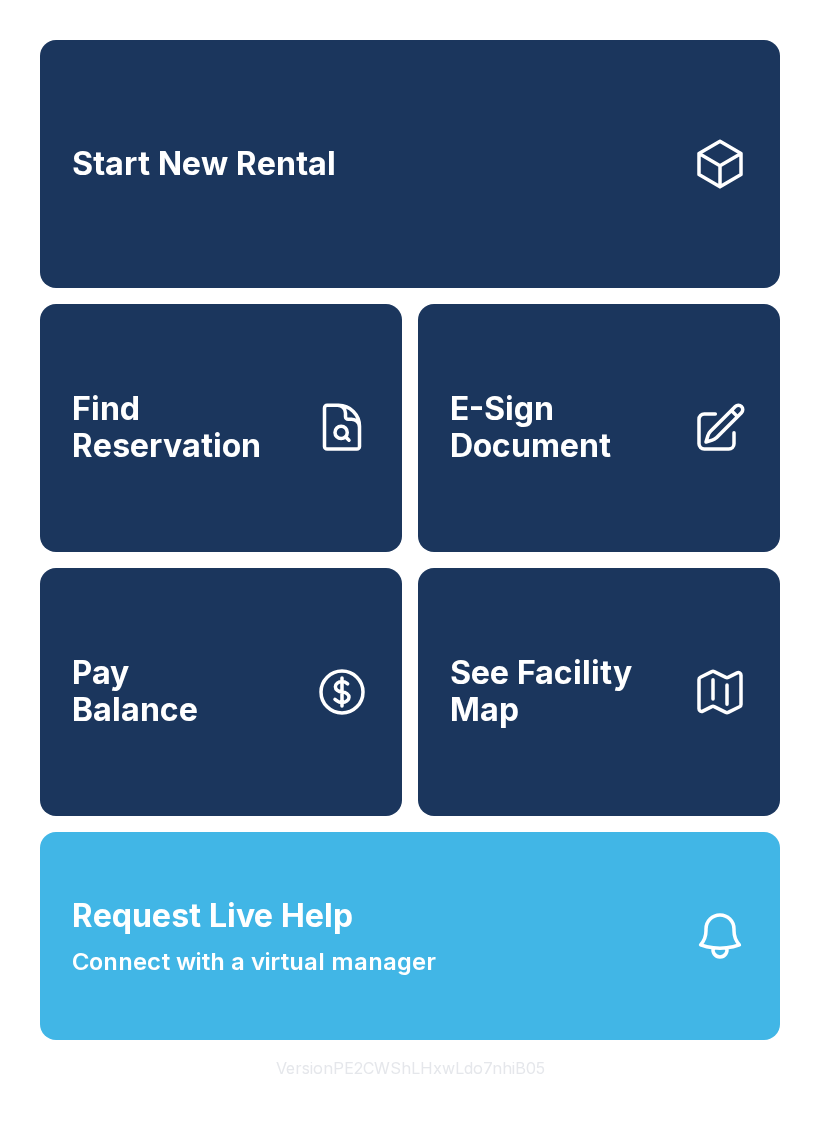 click on "Start New Rental" at bounding box center [204, 164] 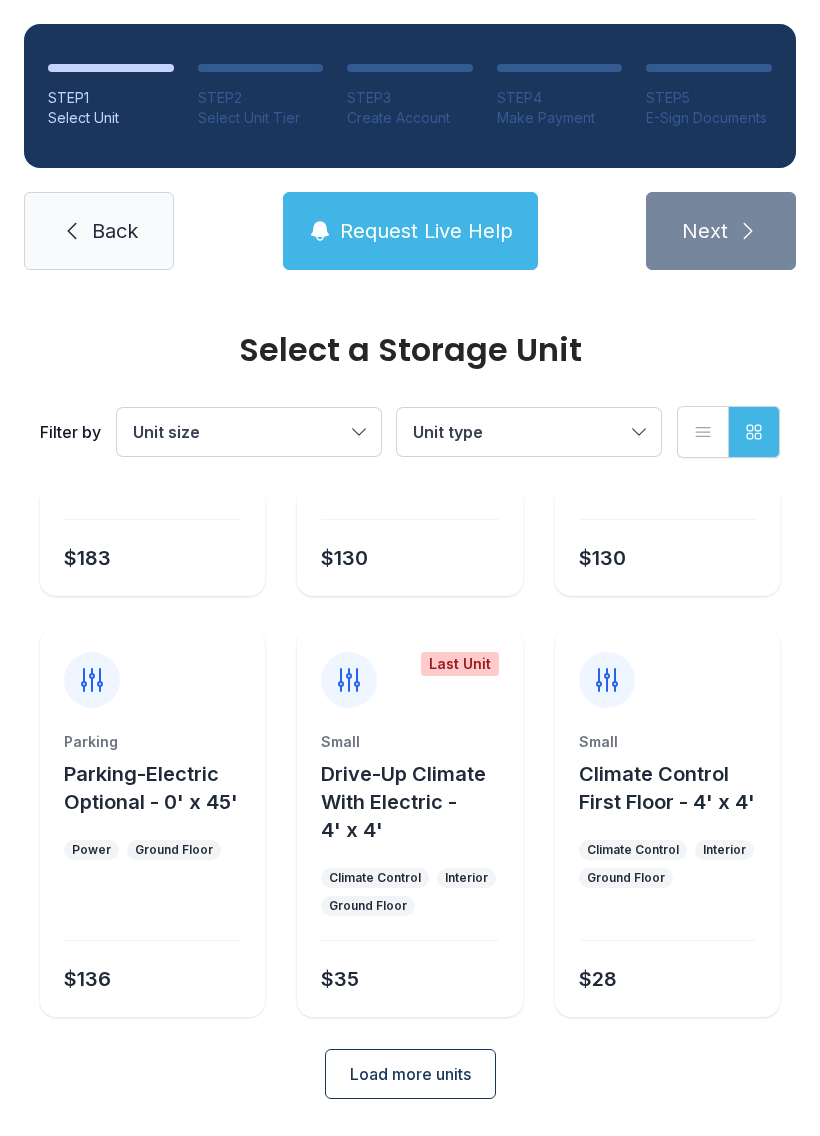 scroll, scrollTop: 238, scrollLeft: 0, axis: vertical 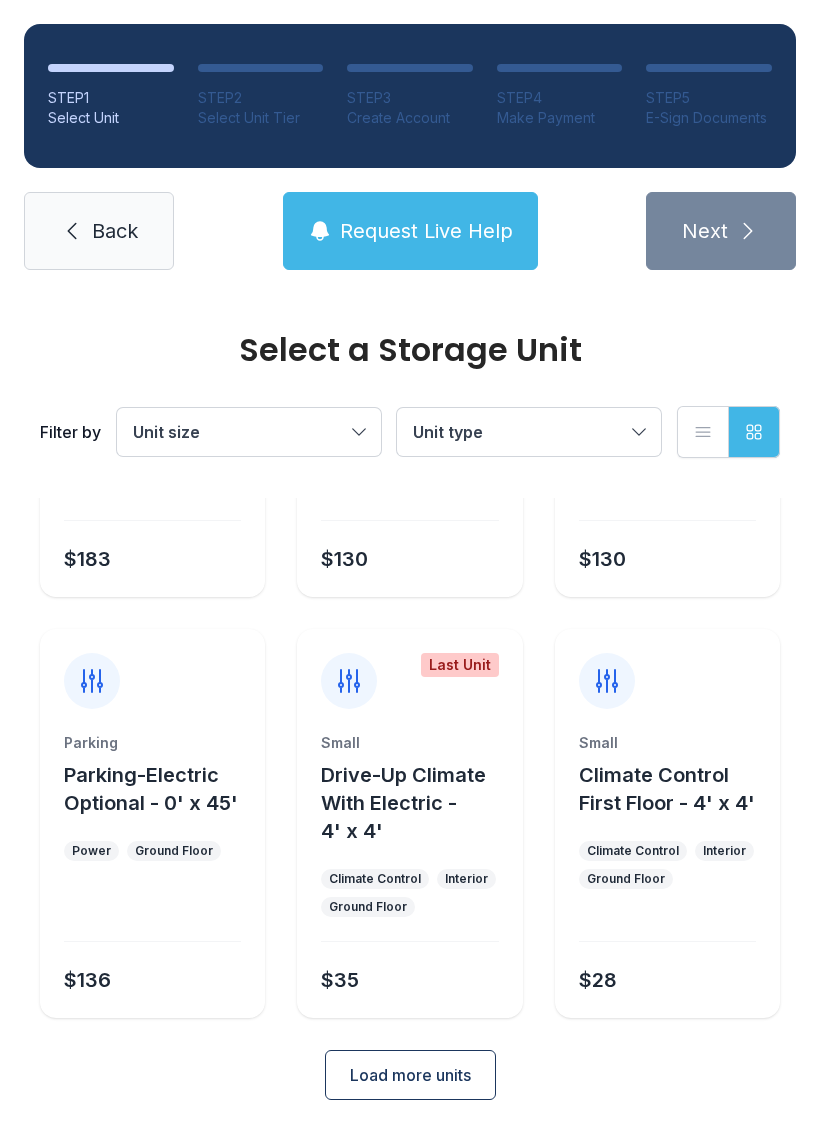 click on "Load more units" at bounding box center [410, 1075] 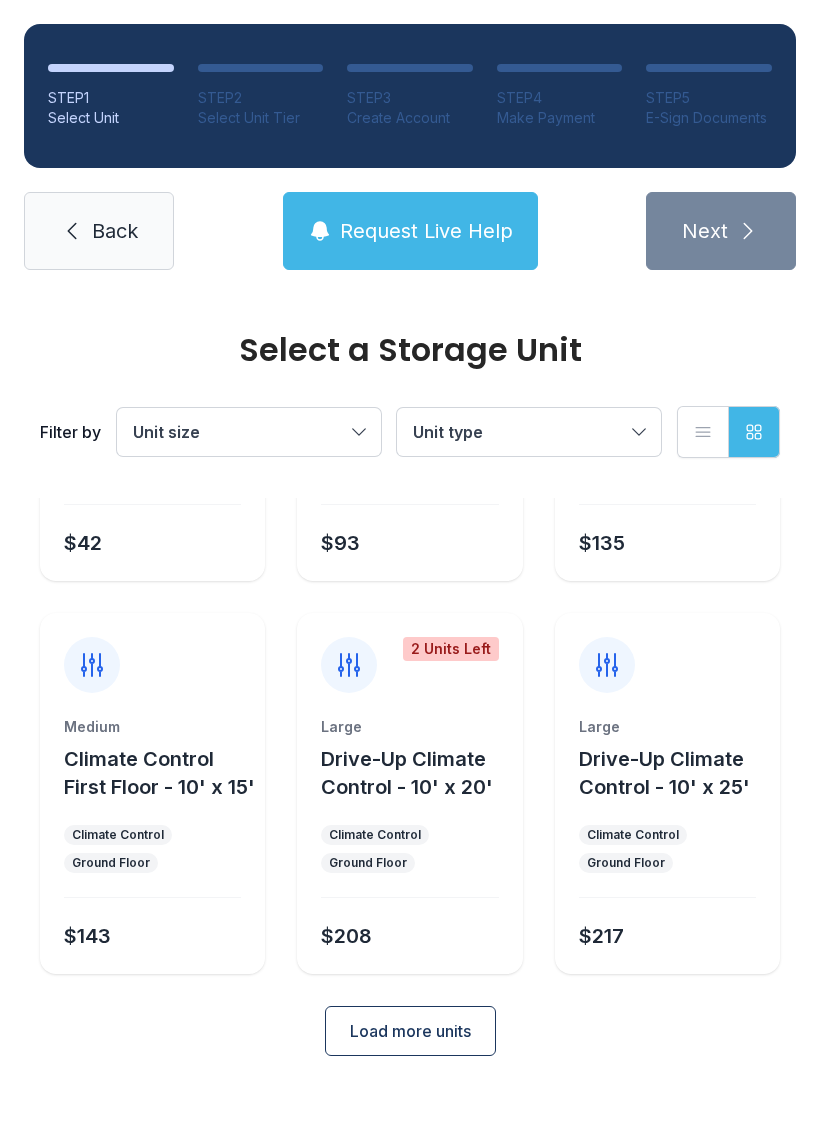 scroll, scrollTop: 1080, scrollLeft: 0, axis: vertical 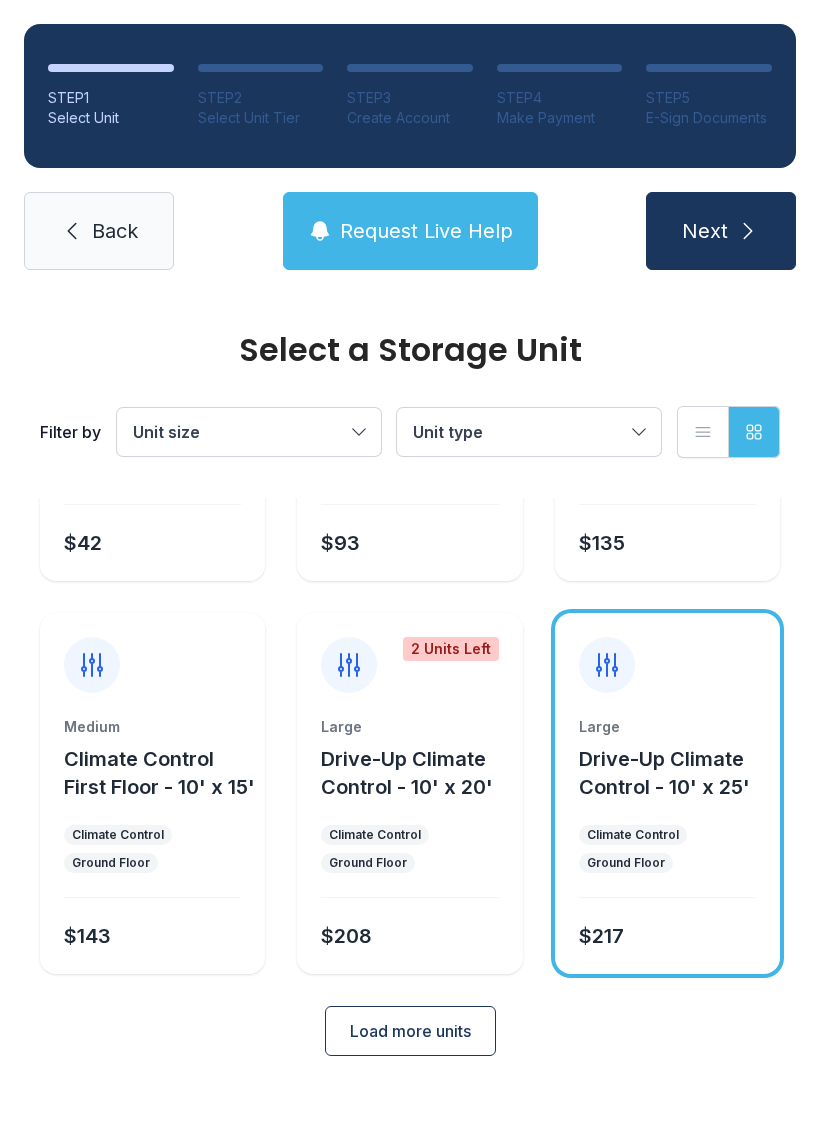 click 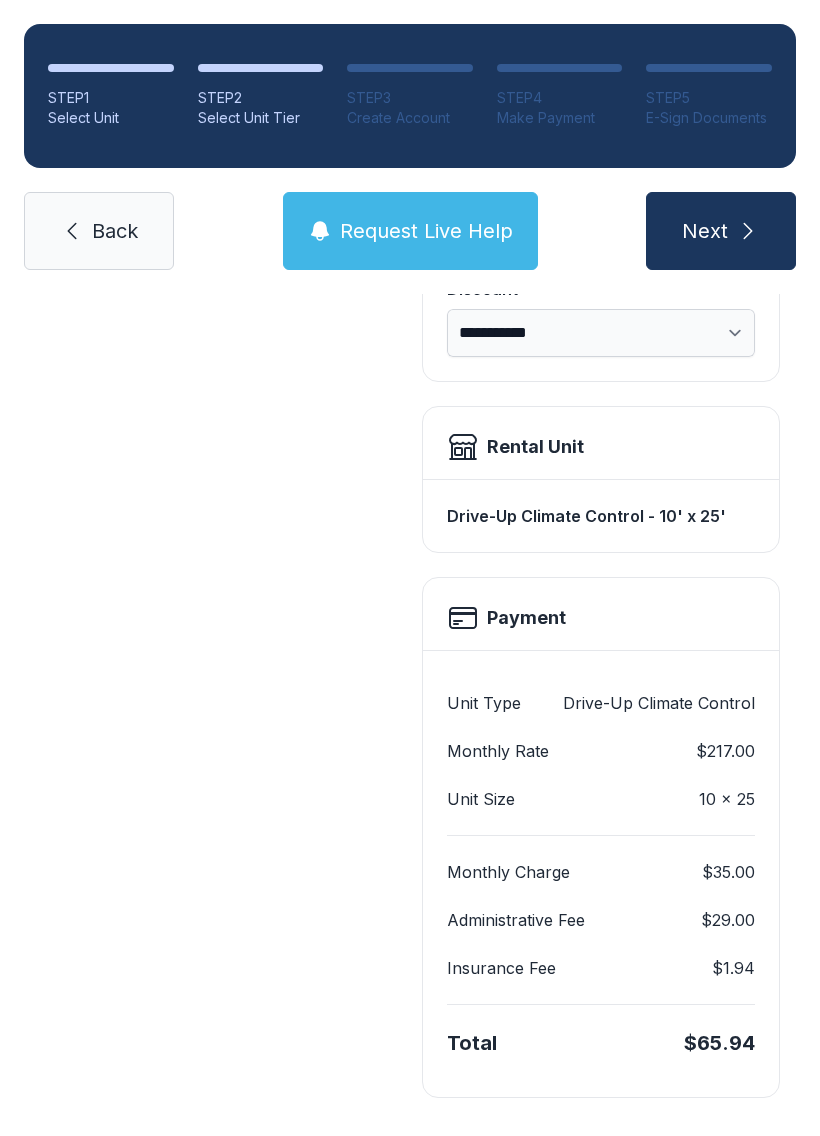 scroll, scrollTop: 433, scrollLeft: 0, axis: vertical 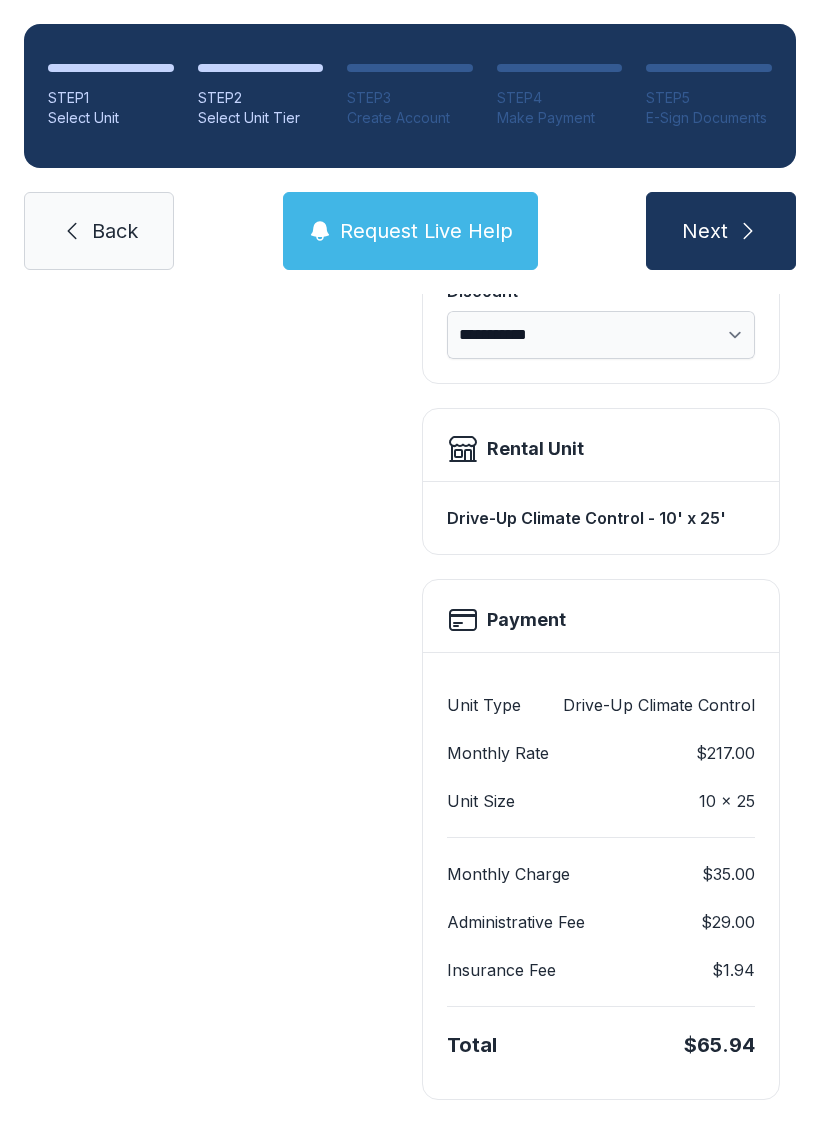 click on "Next" at bounding box center (721, 231) 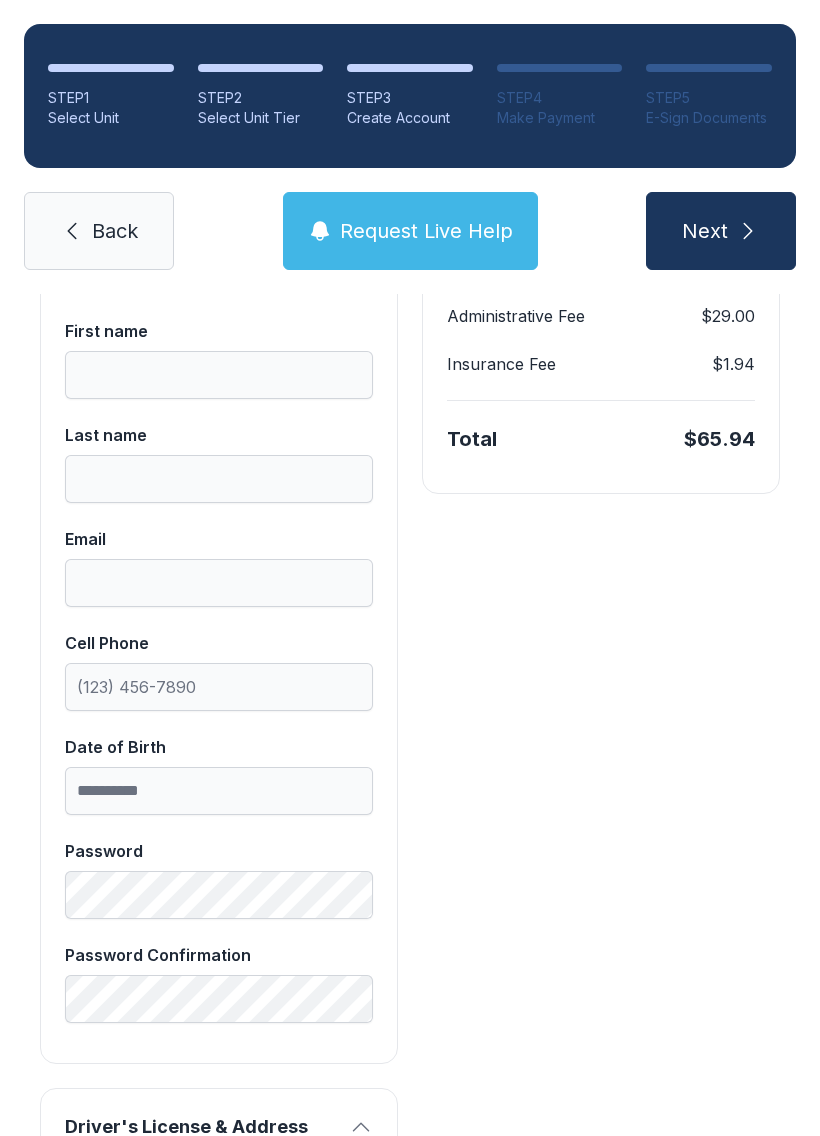 scroll, scrollTop: 0, scrollLeft: 0, axis: both 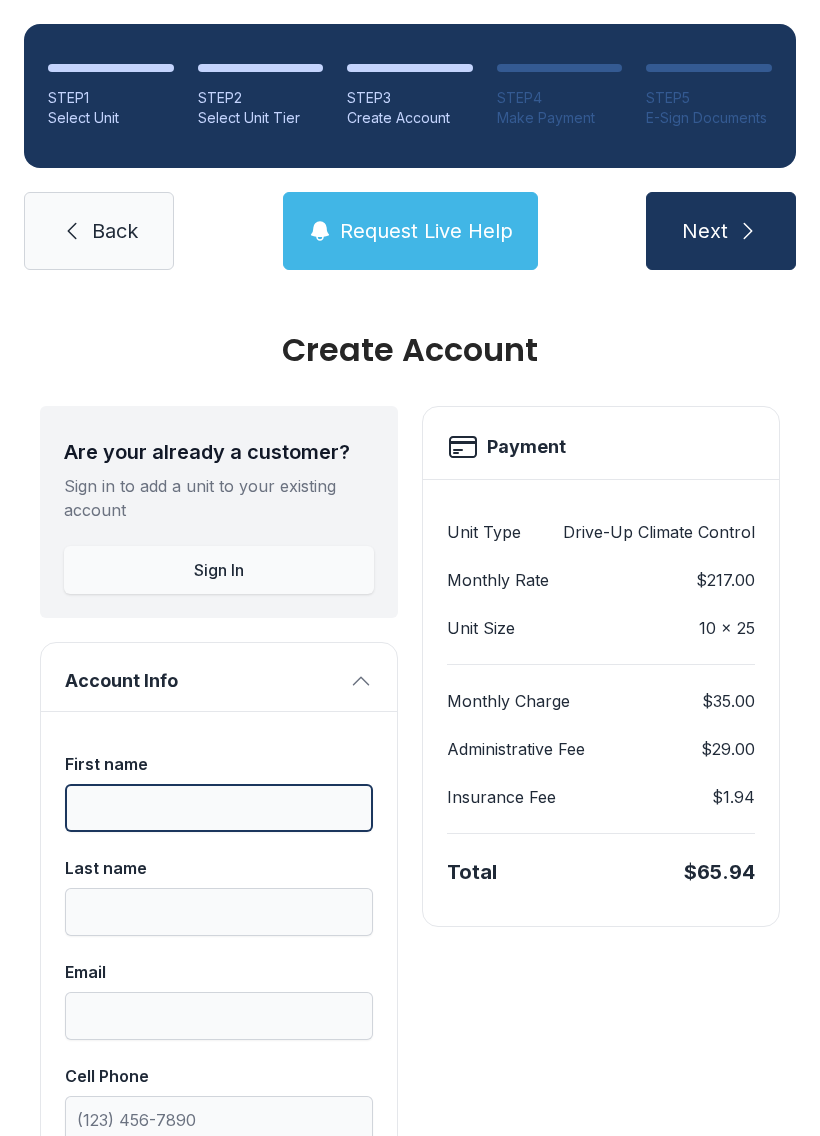 click on "First name" at bounding box center (219, 808) 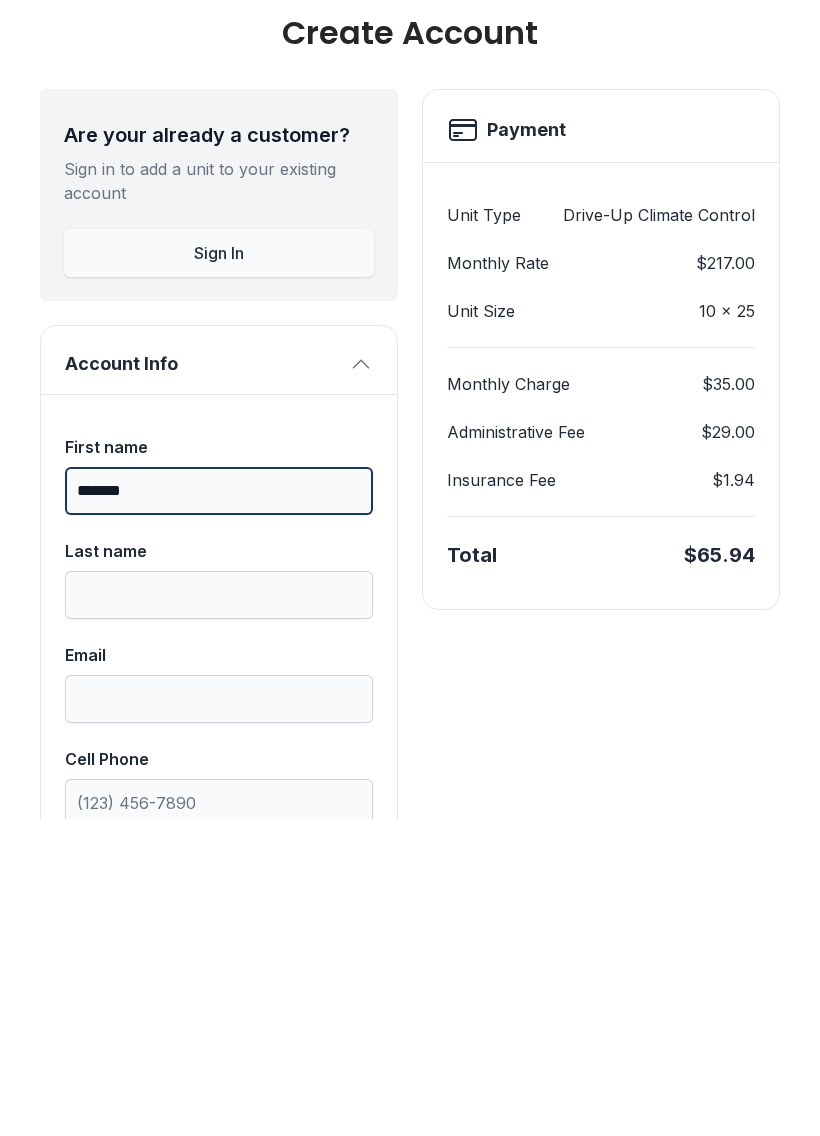 type on "*******" 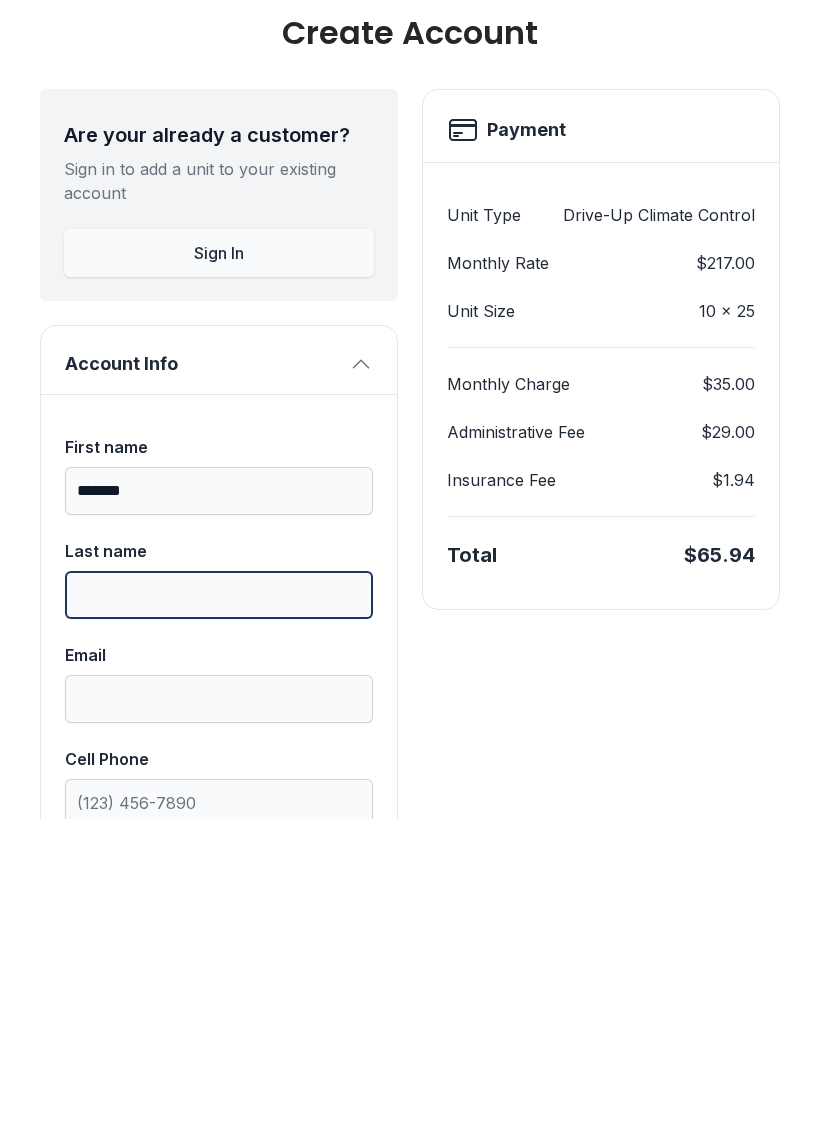 click on "Last name" at bounding box center (219, 912) 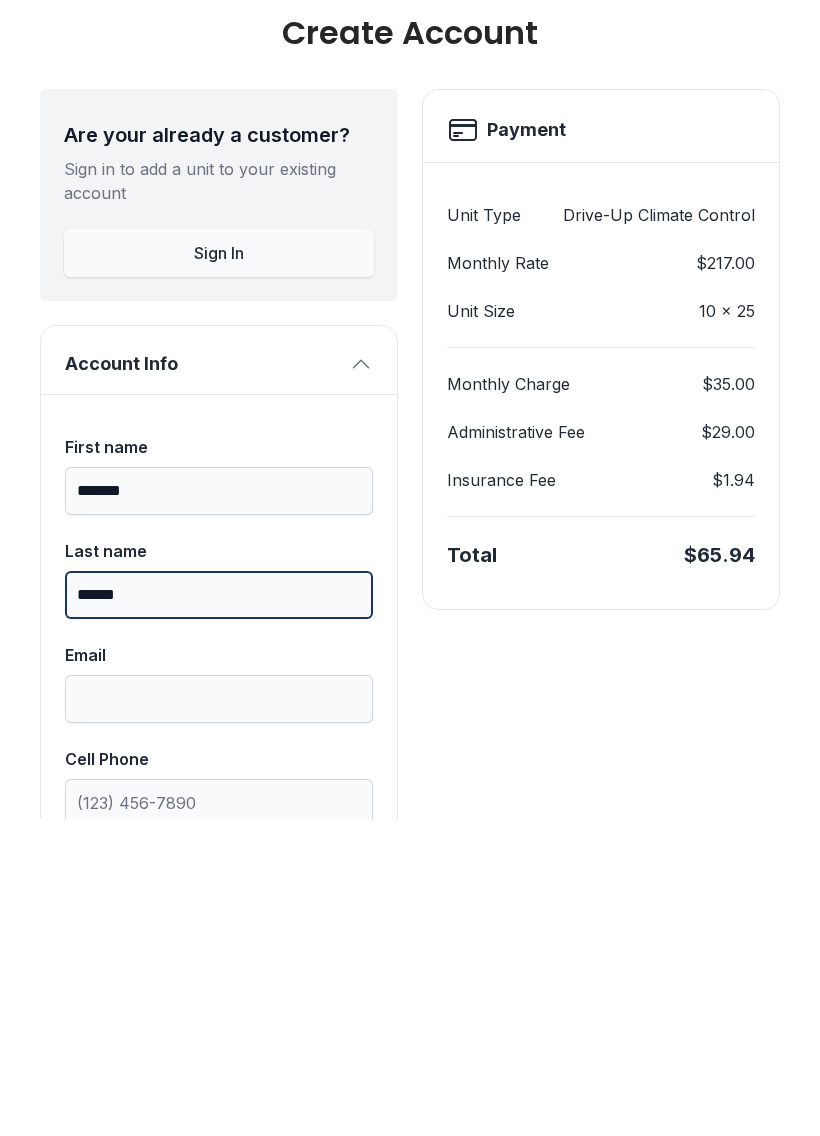 type on "******" 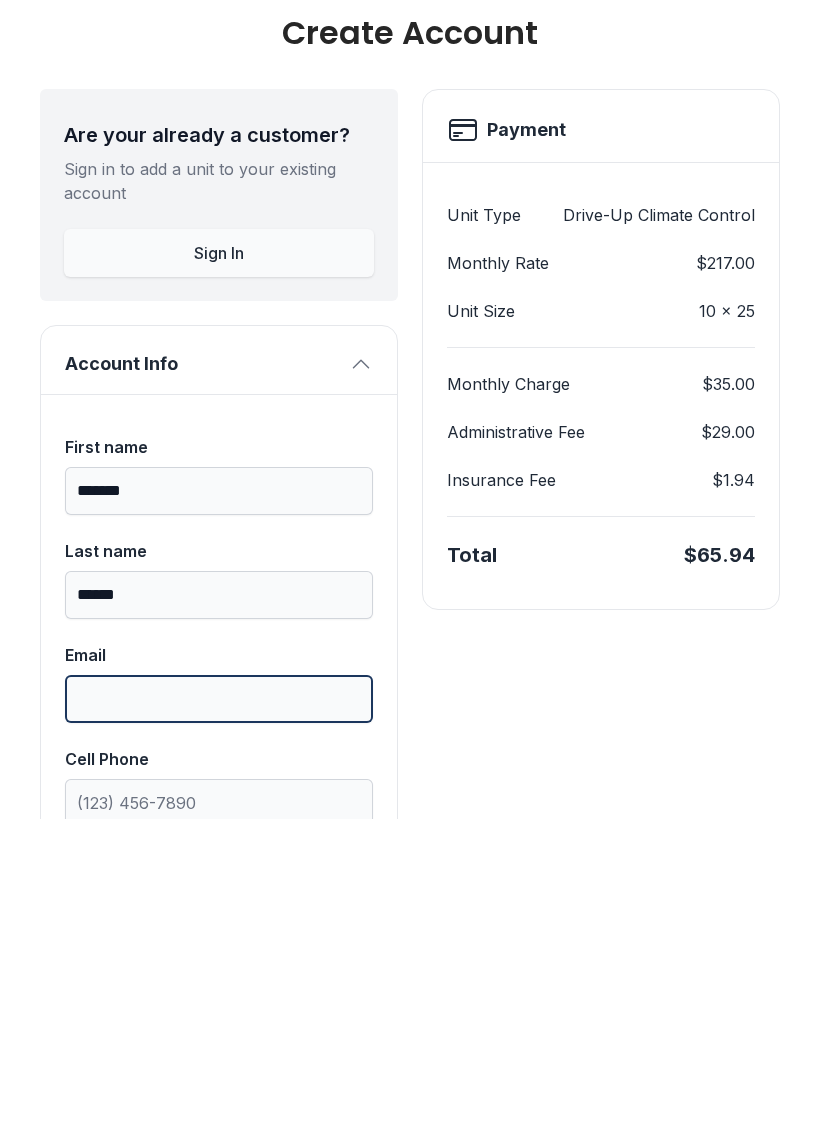 click on "Email" at bounding box center (219, 1016) 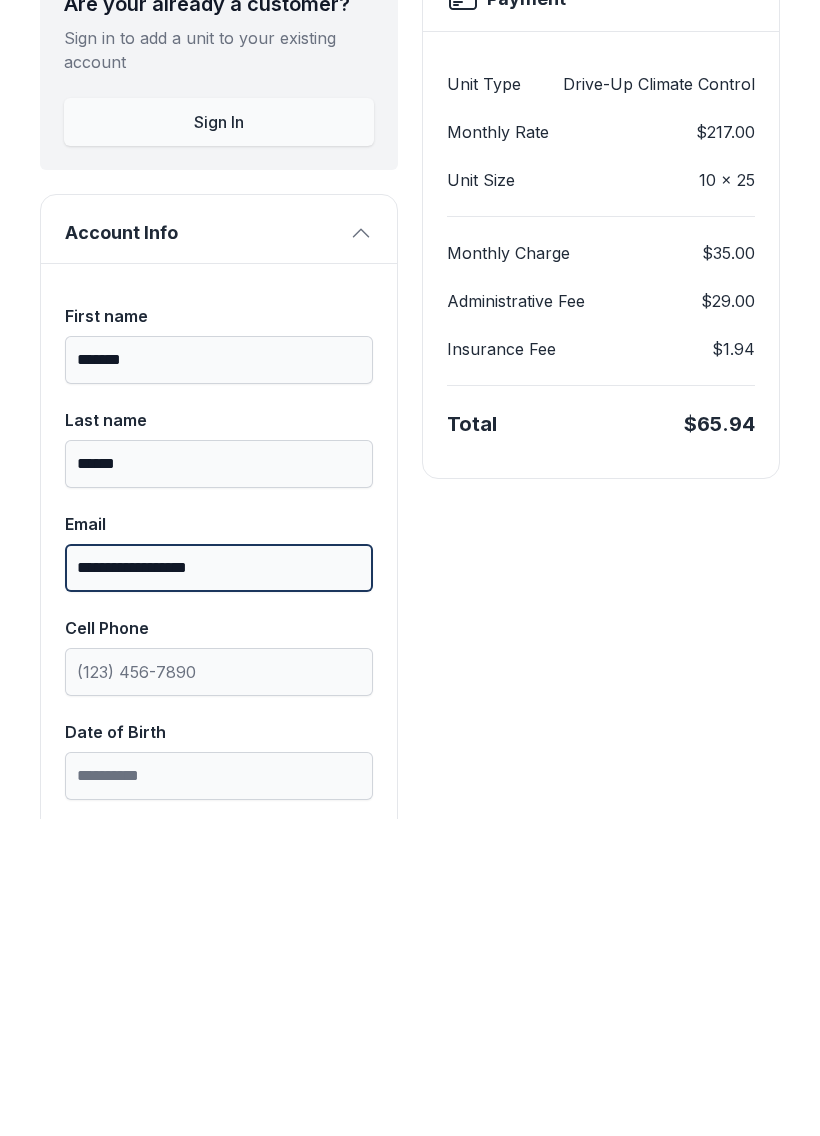 scroll, scrollTop: 143, scrollLeft: 0, axis: vertical 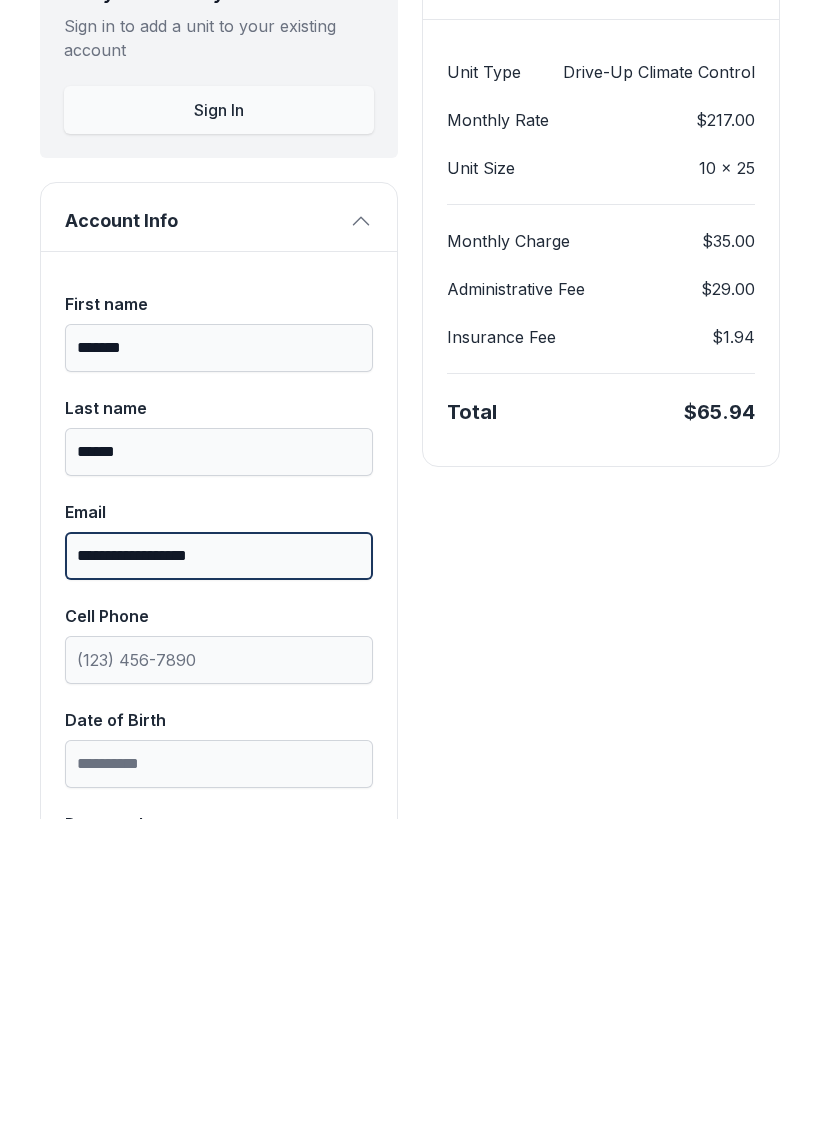 type on "**********" 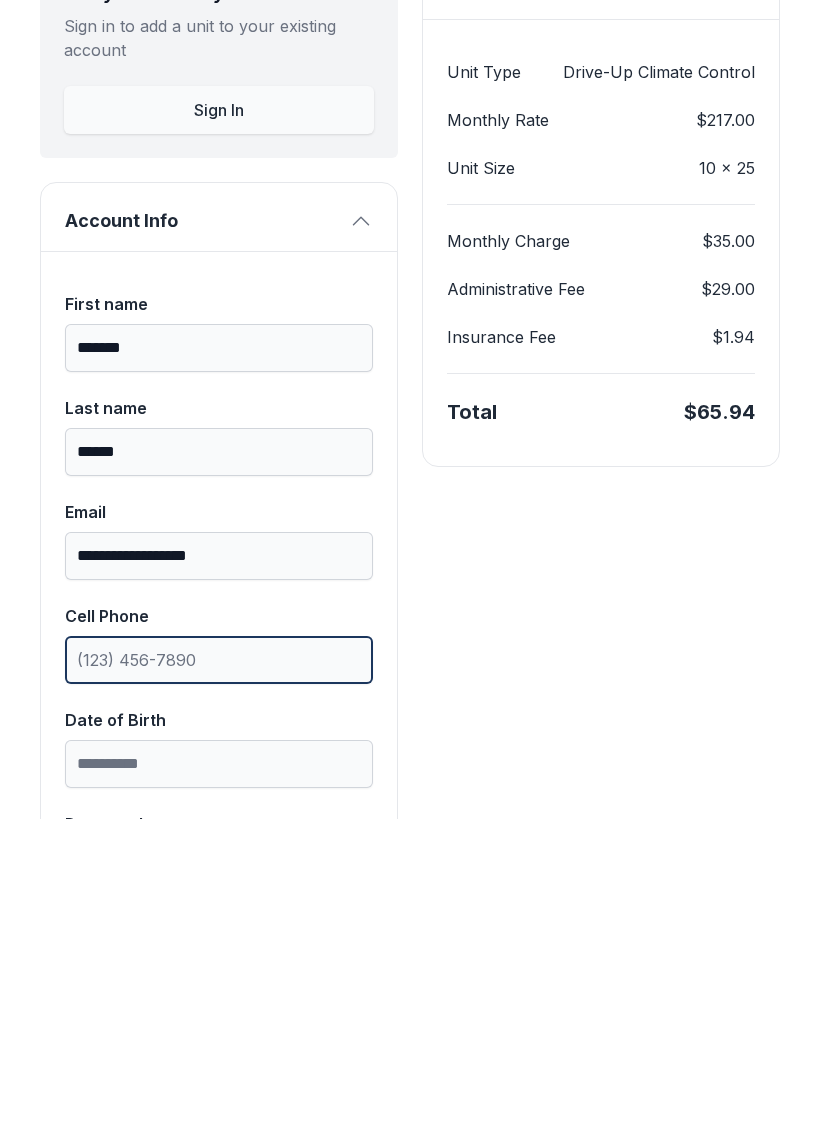 click on "Cell Phone" at bounding box center [219, 977] 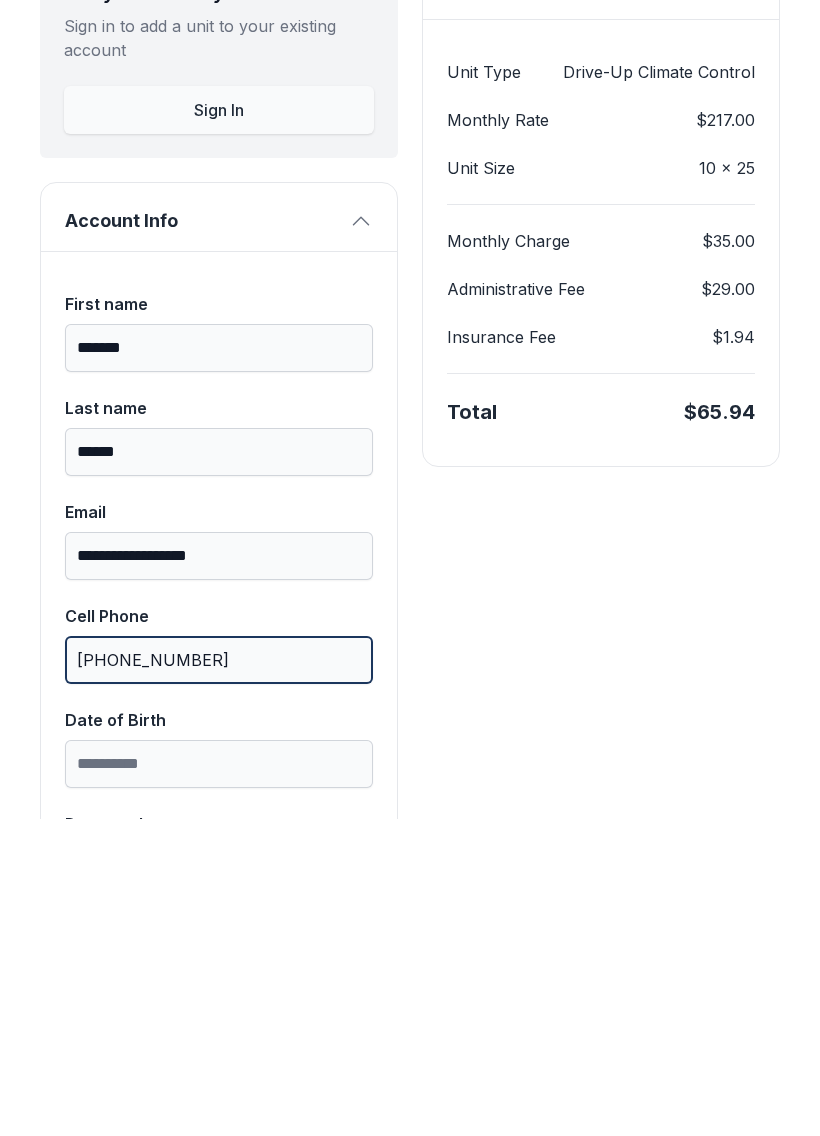 type on "(414) 243-6804" 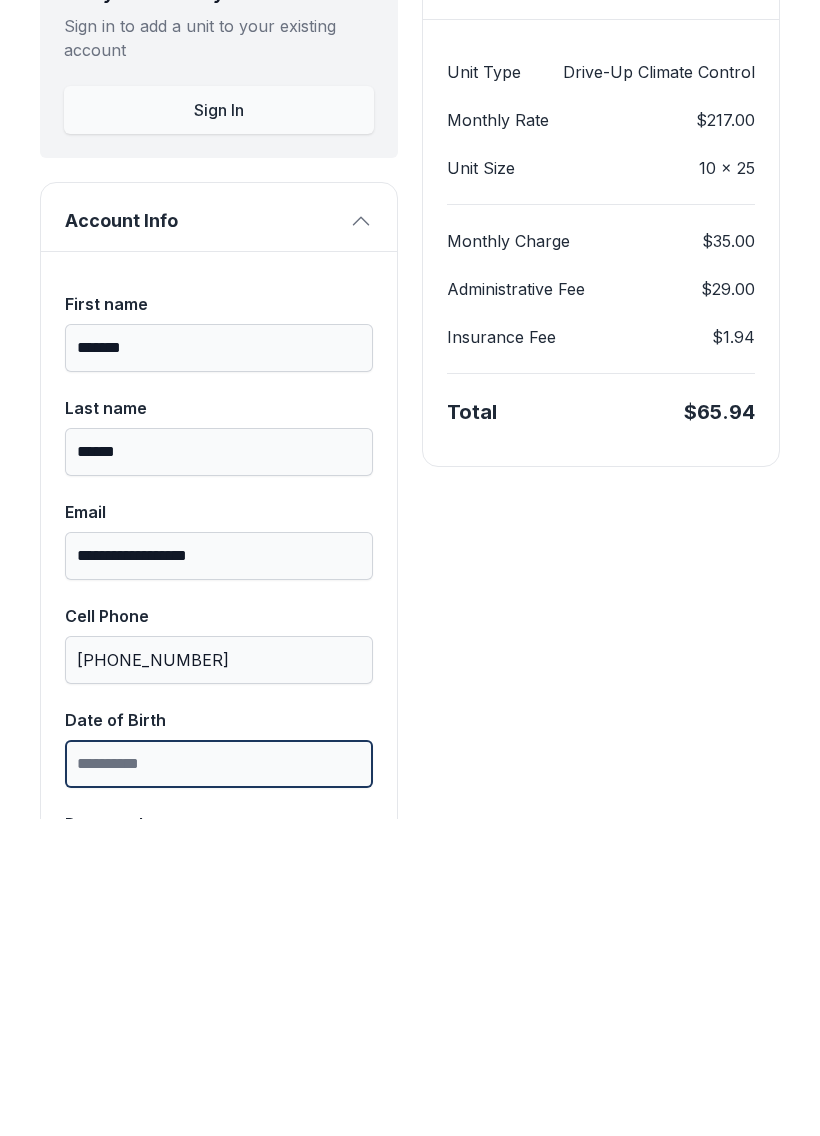 click on "Date of Birth" at bounding box center (219, 1081) 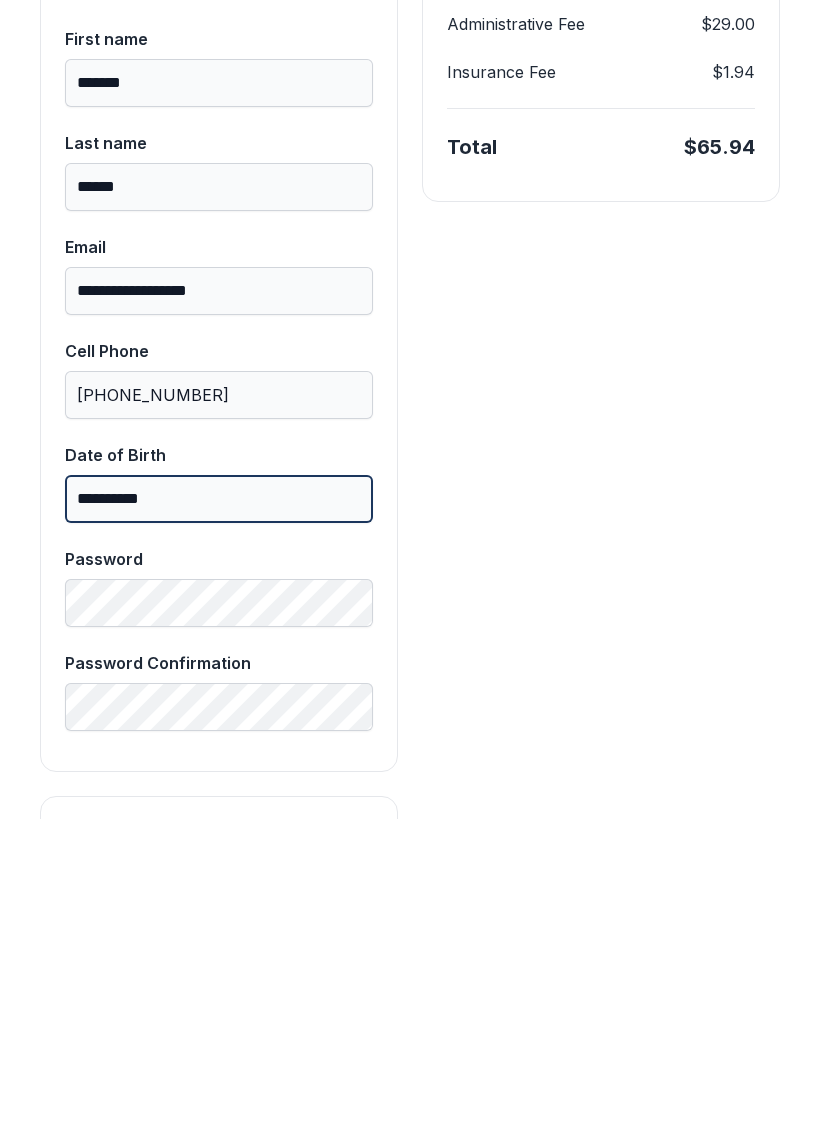 scroll, scrollTop: 409, scrollLeft: 0, axis: vertical 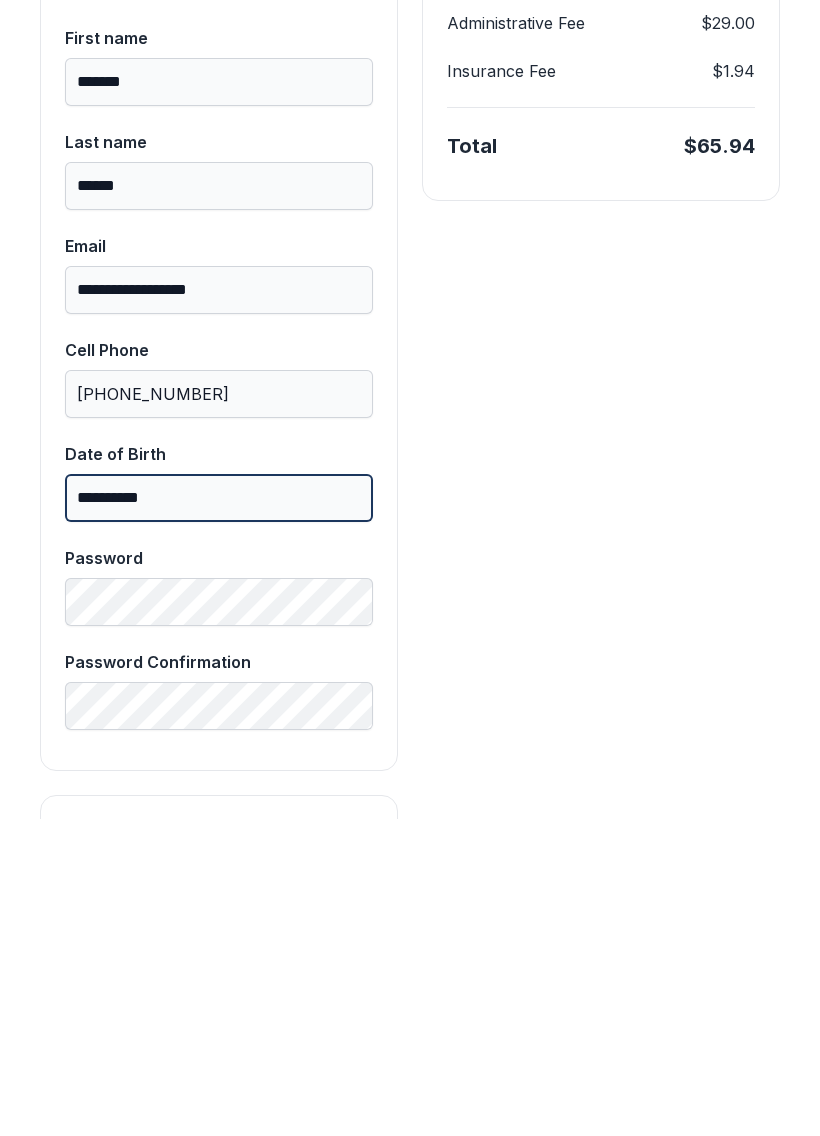 type on "**********" 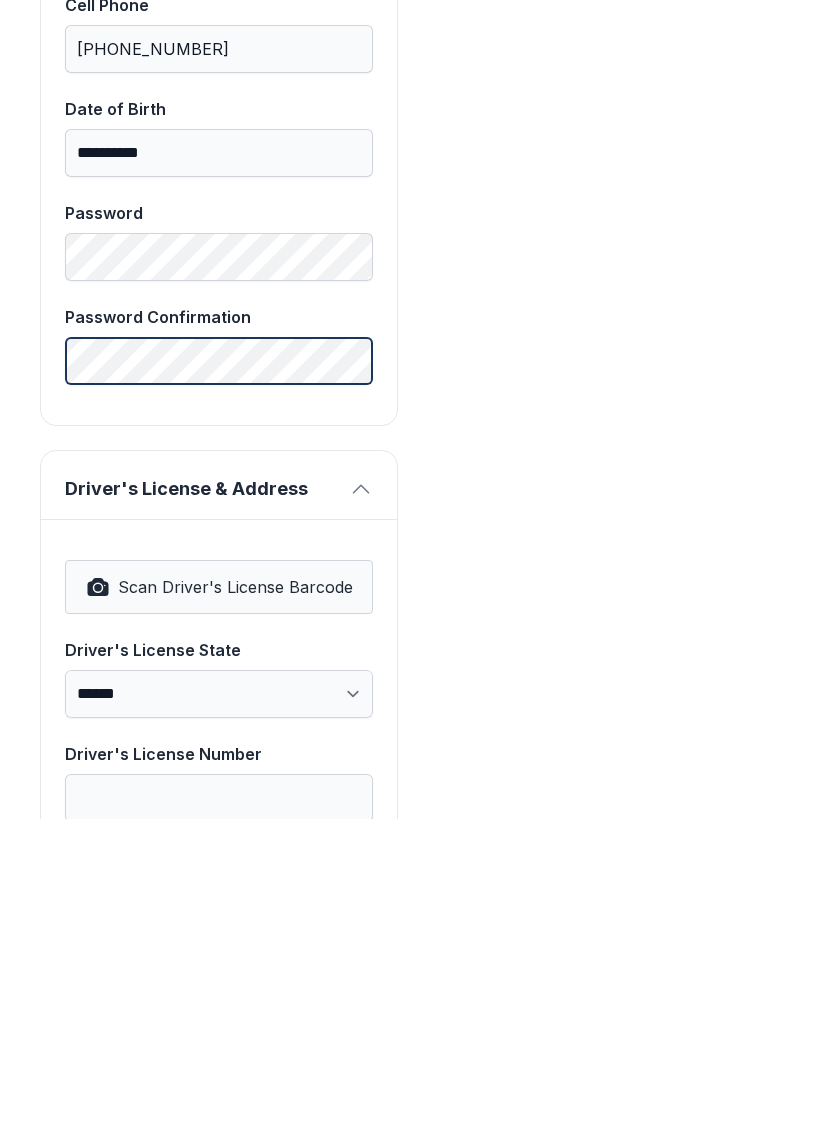 scroll, scrollTop: 785, scrollLeft: 0, axis: vertical 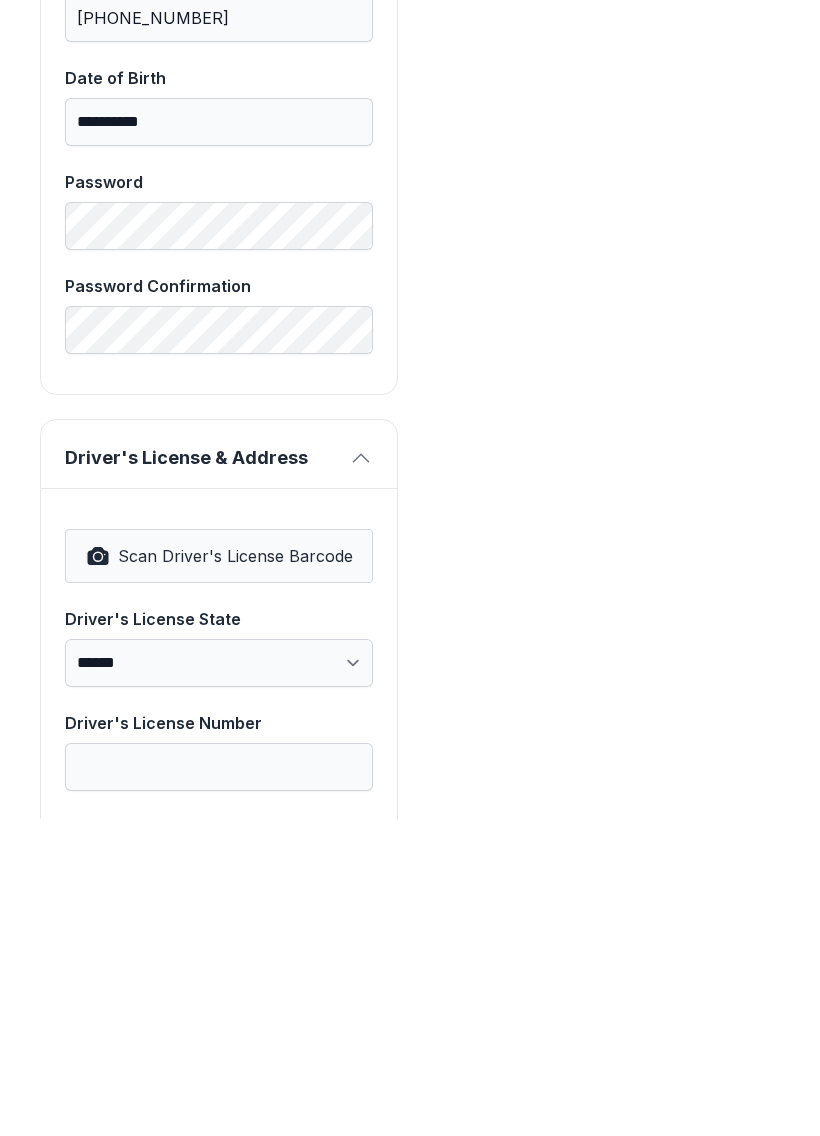 click on "Scan Driver's License Barcode" at bounding box center (235, 873) 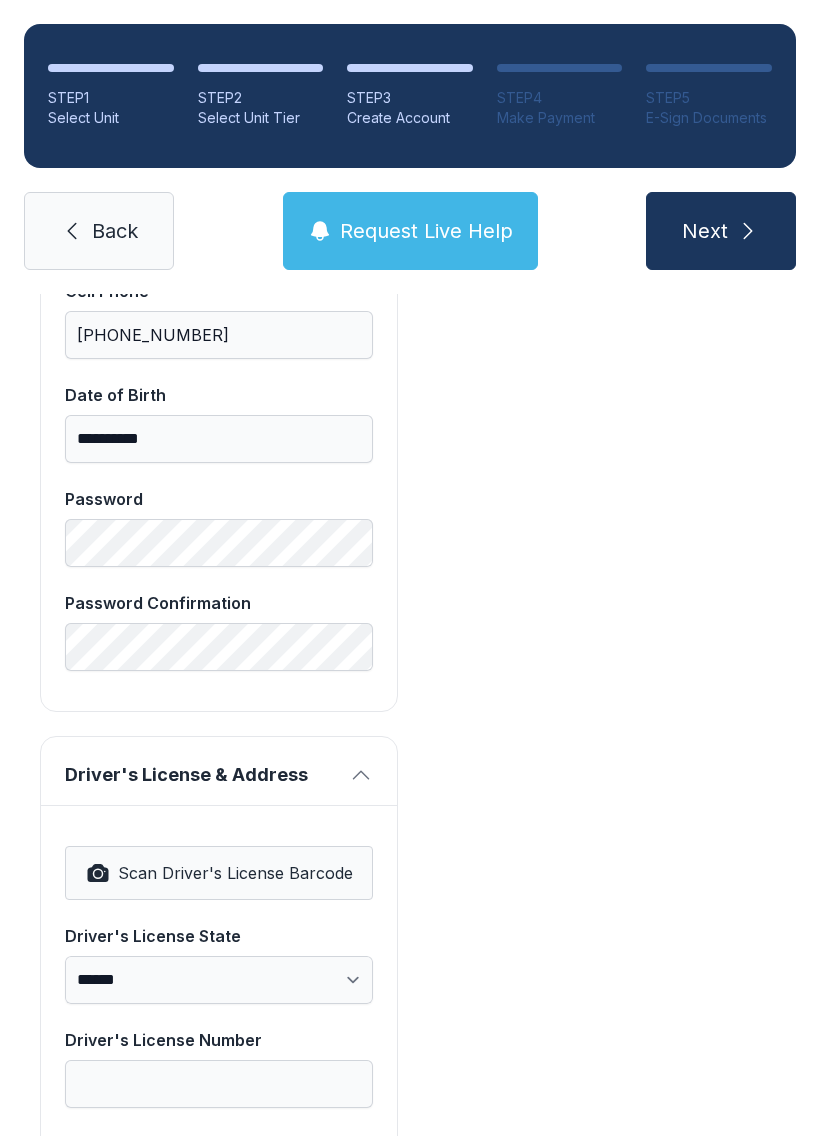select on "**" 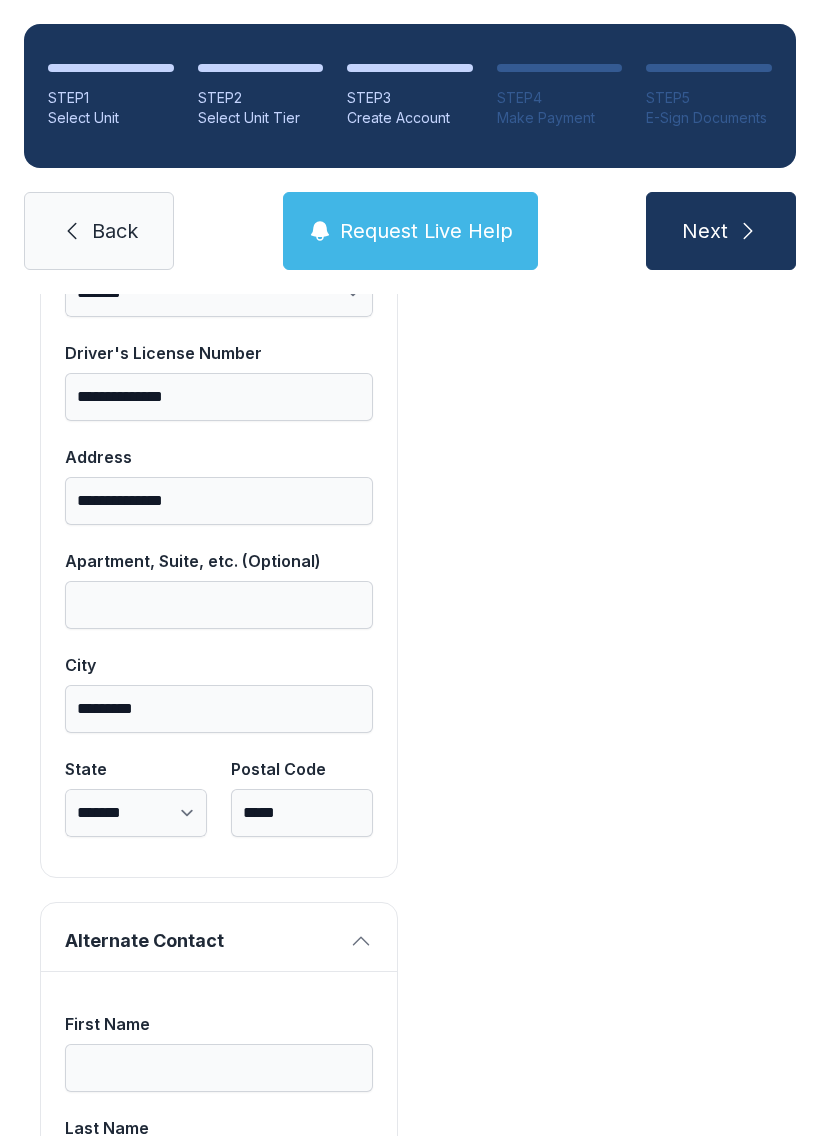 scroll, scrollTop: 1465, scrollLeft: 0, axis: vertical 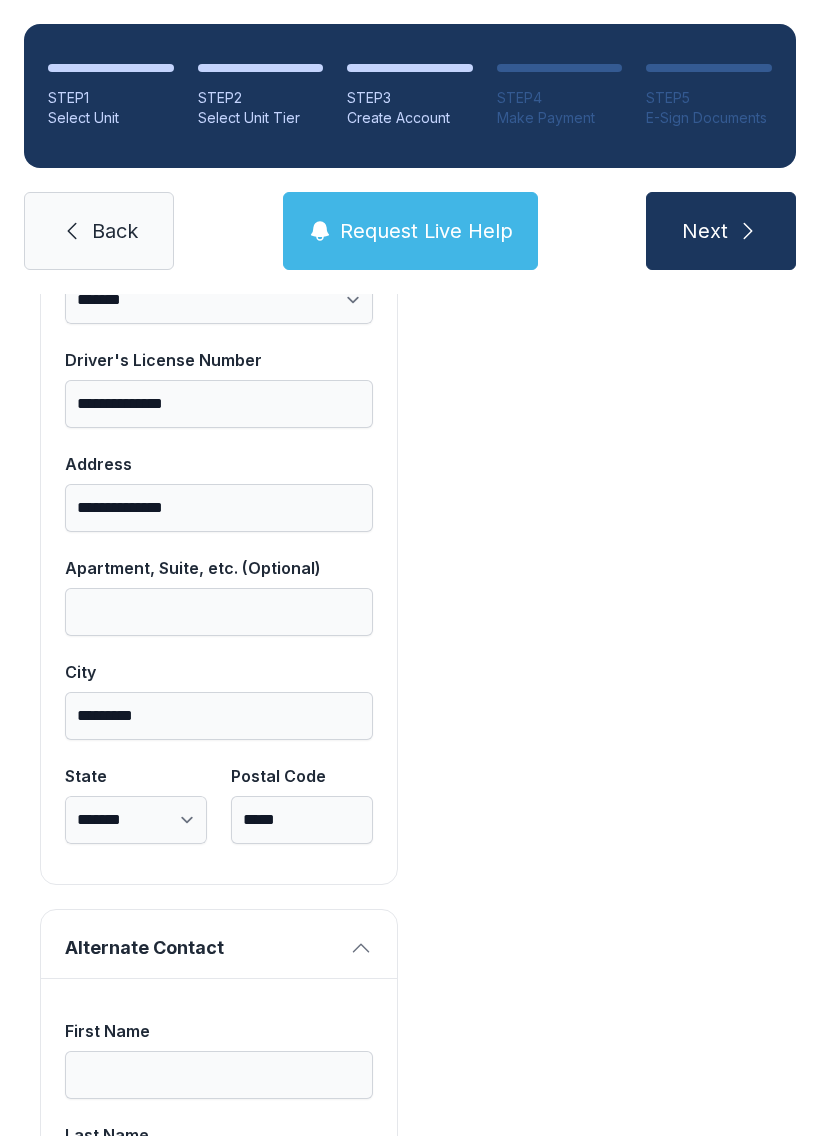 click on "Next" at bounding box center [721, 231] 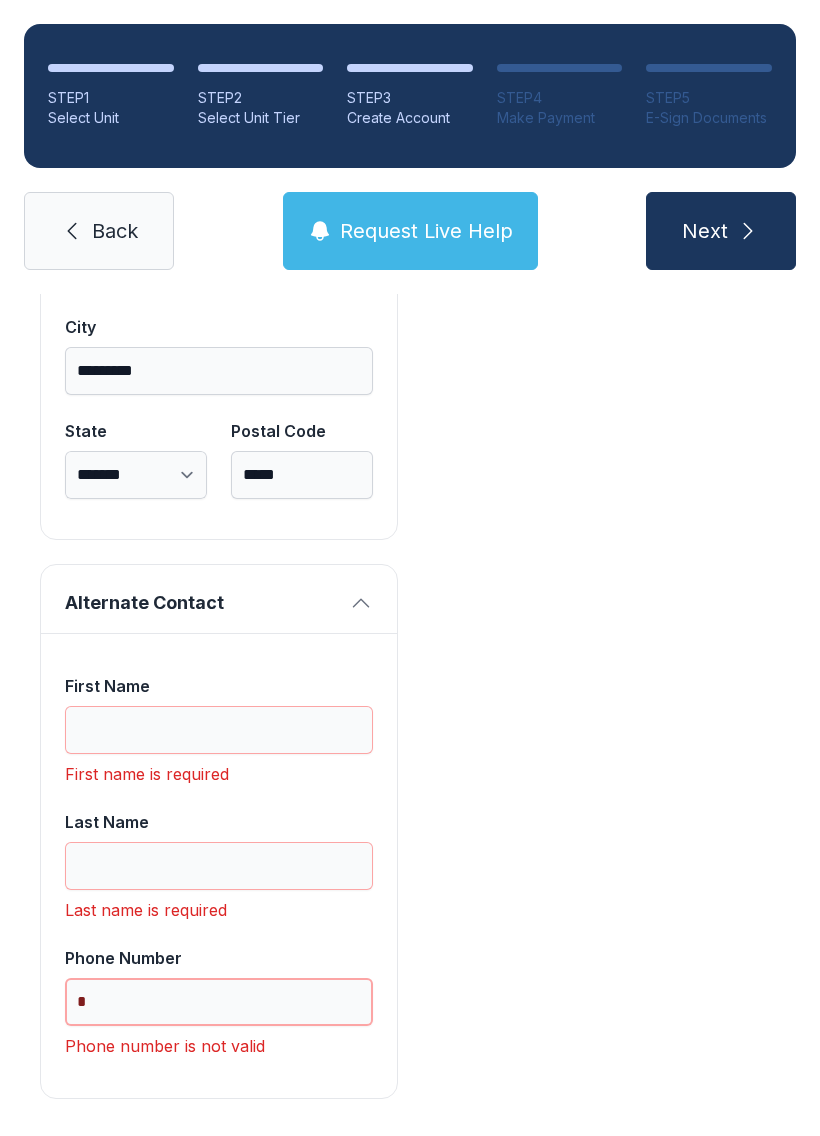 scroll, scrollTop: 1809, scrollLeft: 0, axis: vertical 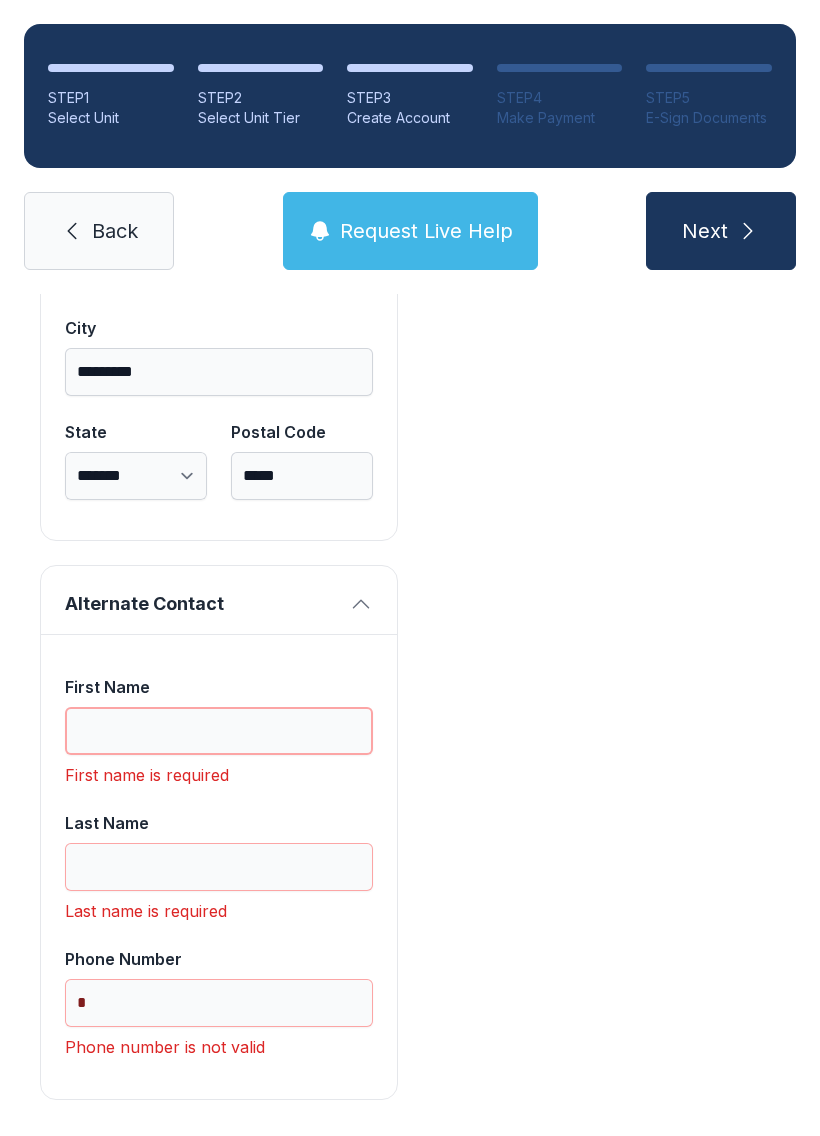click on "First Name" at bounding box center (219, 731) 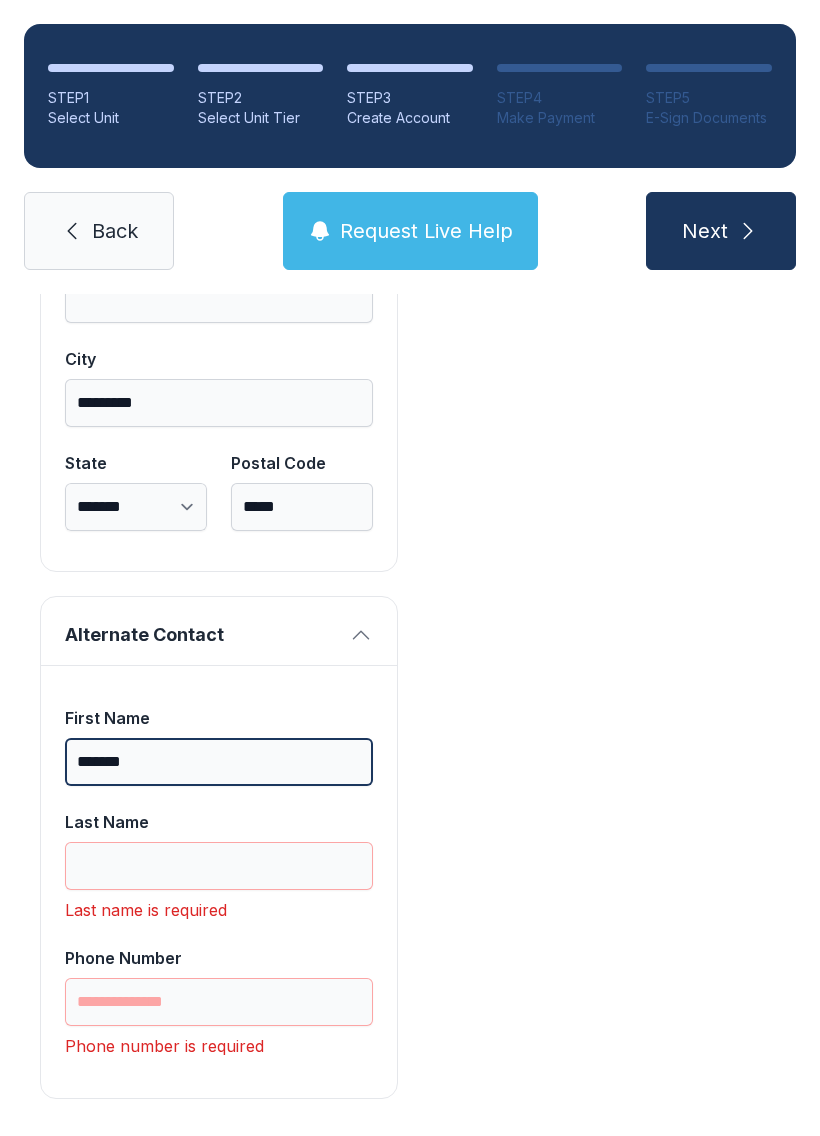 scroll, scrollTop: 1777, scrollLeft: 0, axis: vertical 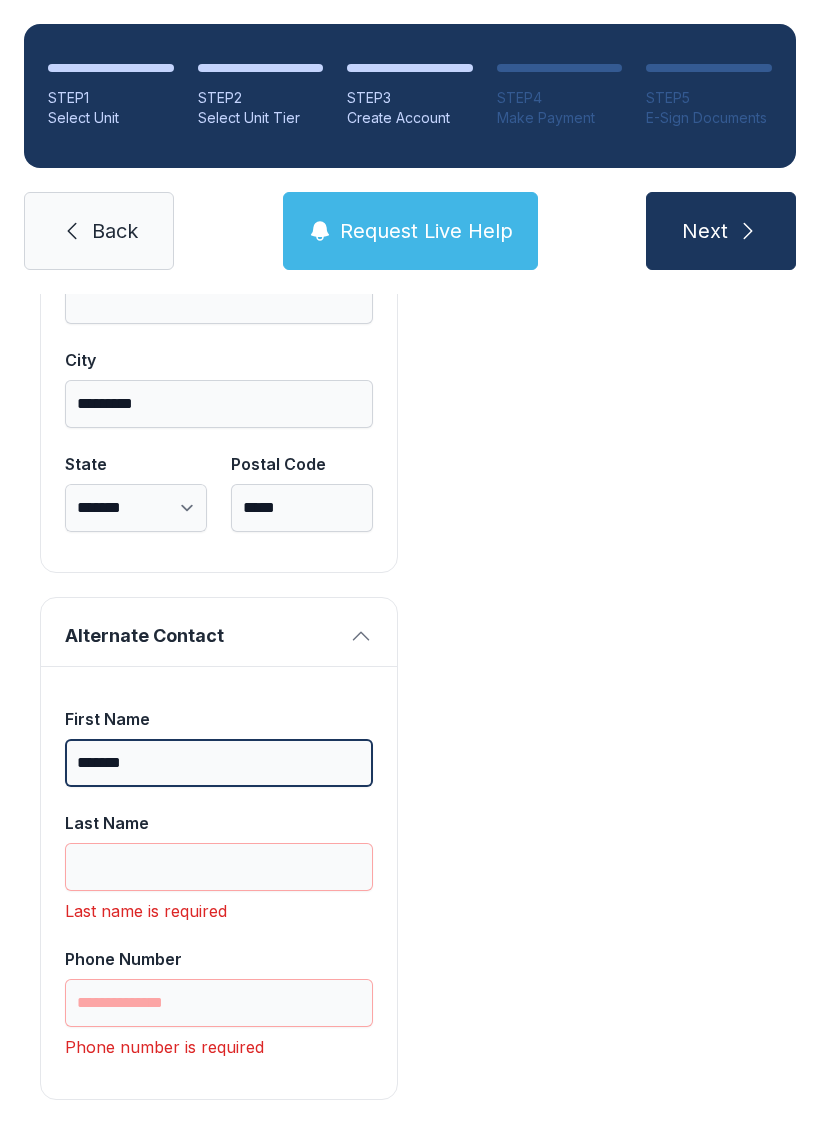 type on "*******" 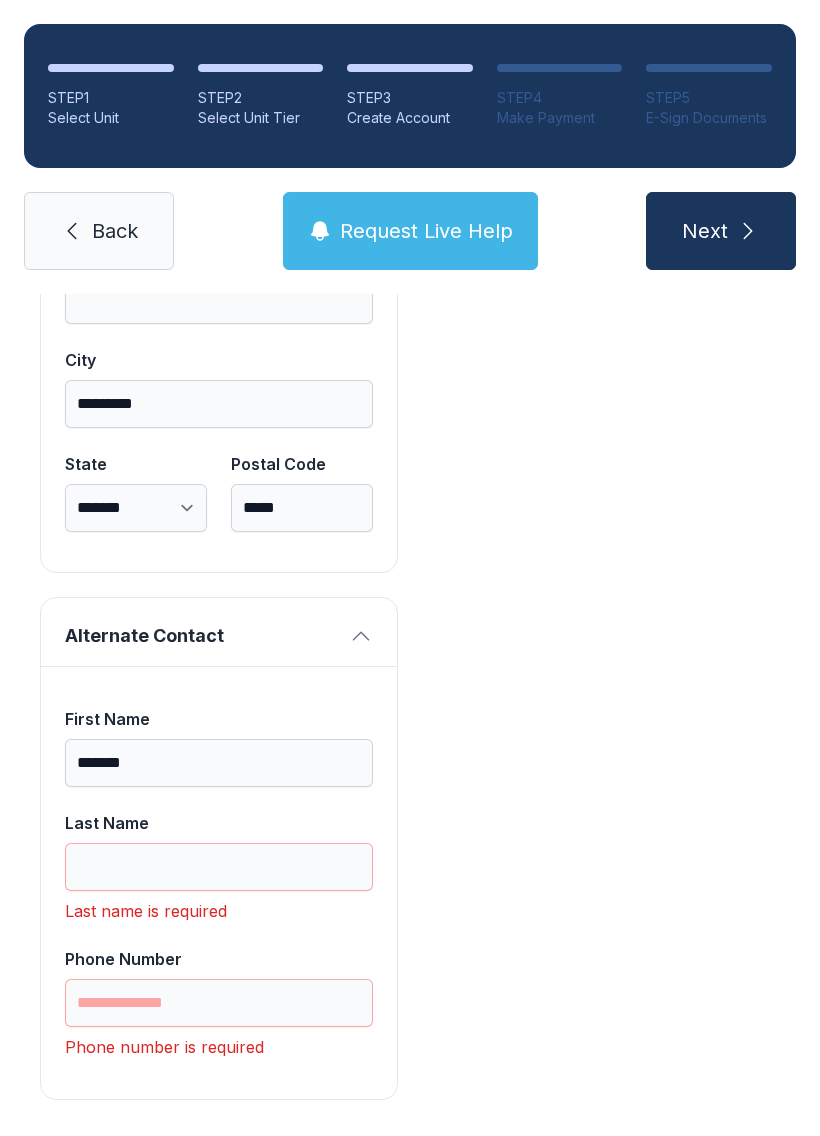 click on "Last Name" at bounding box center [219, 851] 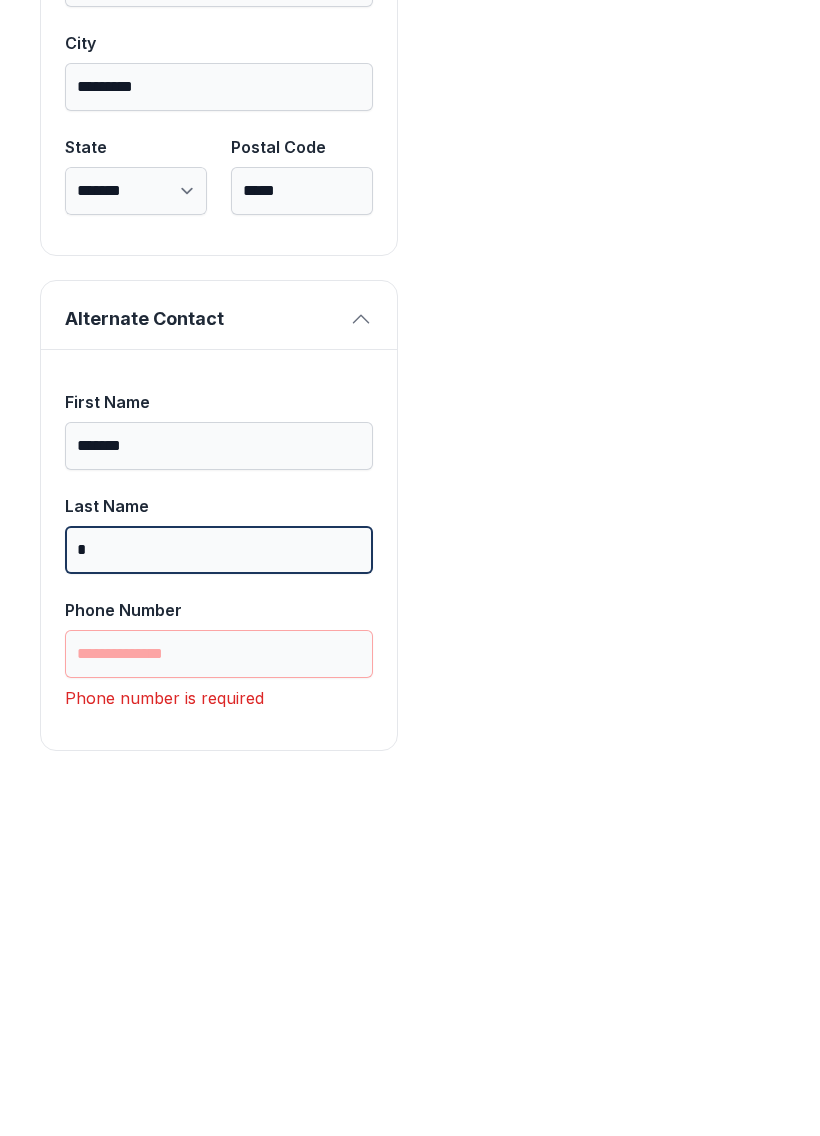 scroll, scrollTop: 1745, scrollLeft: 0, axis: vertical 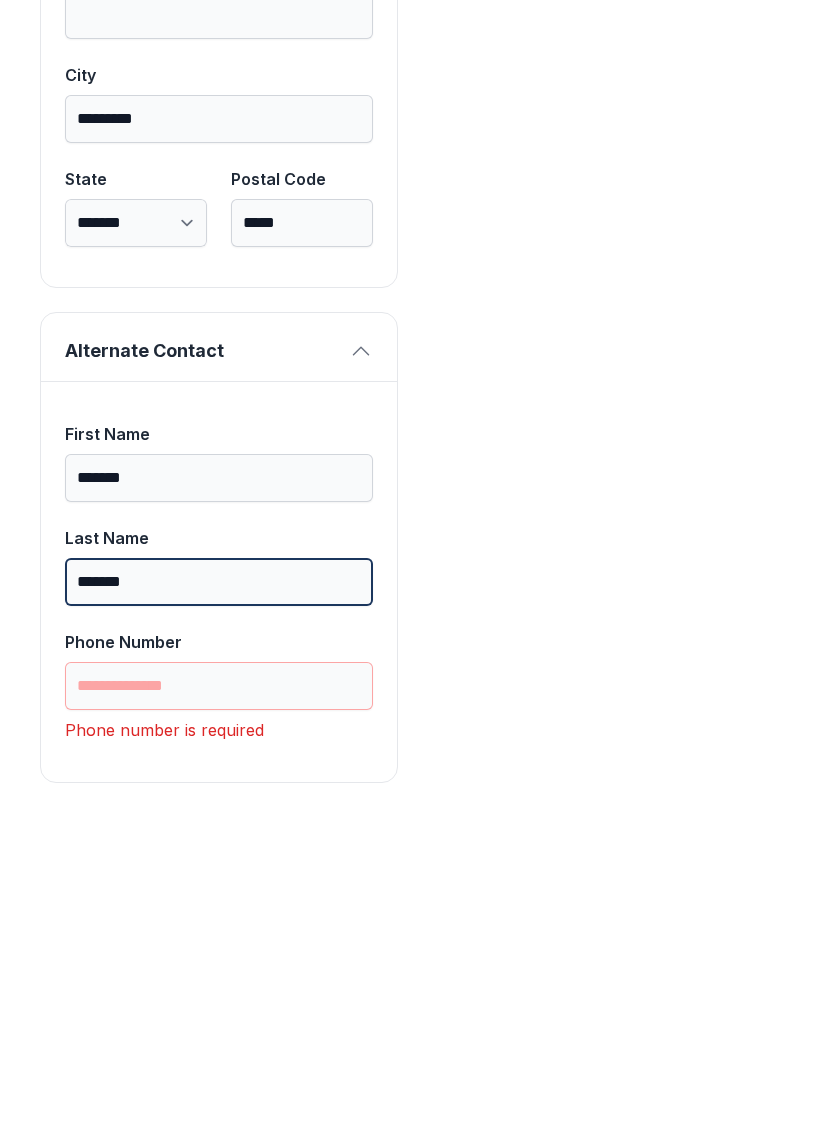 type on "*******" 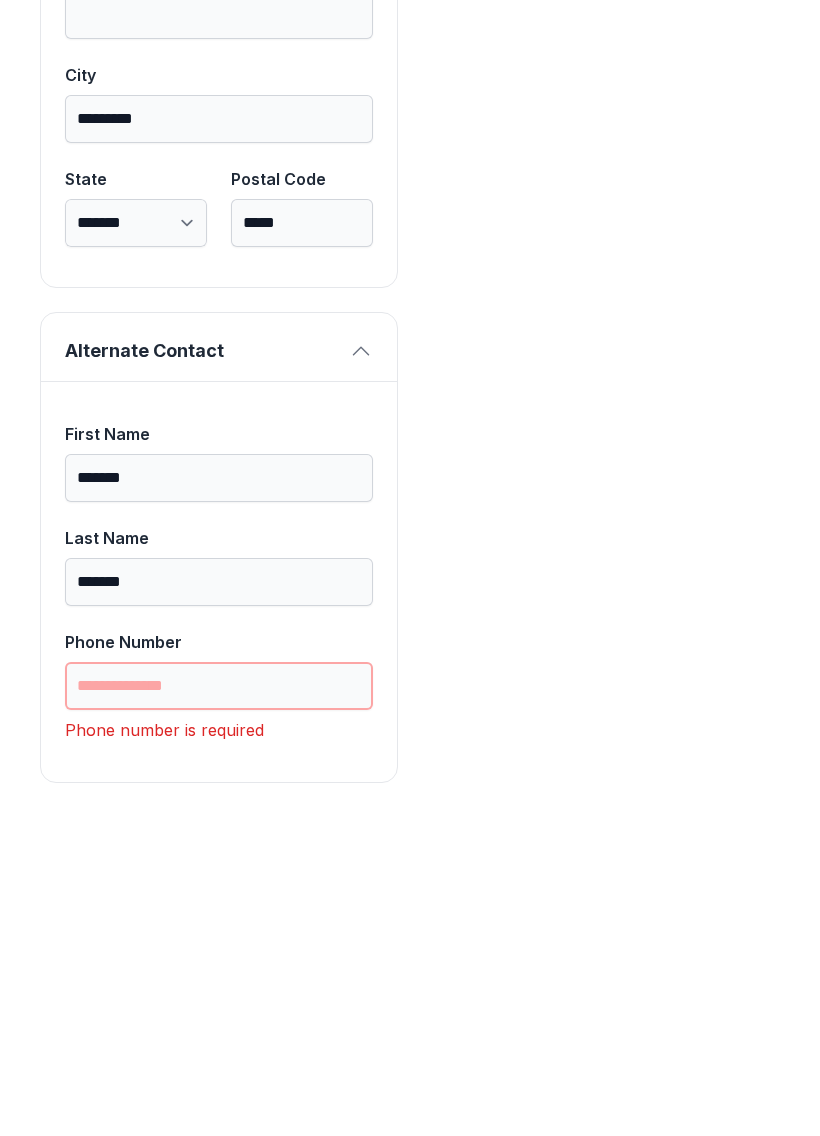 click on "Phone Number" at bounding box center [219, 1003] 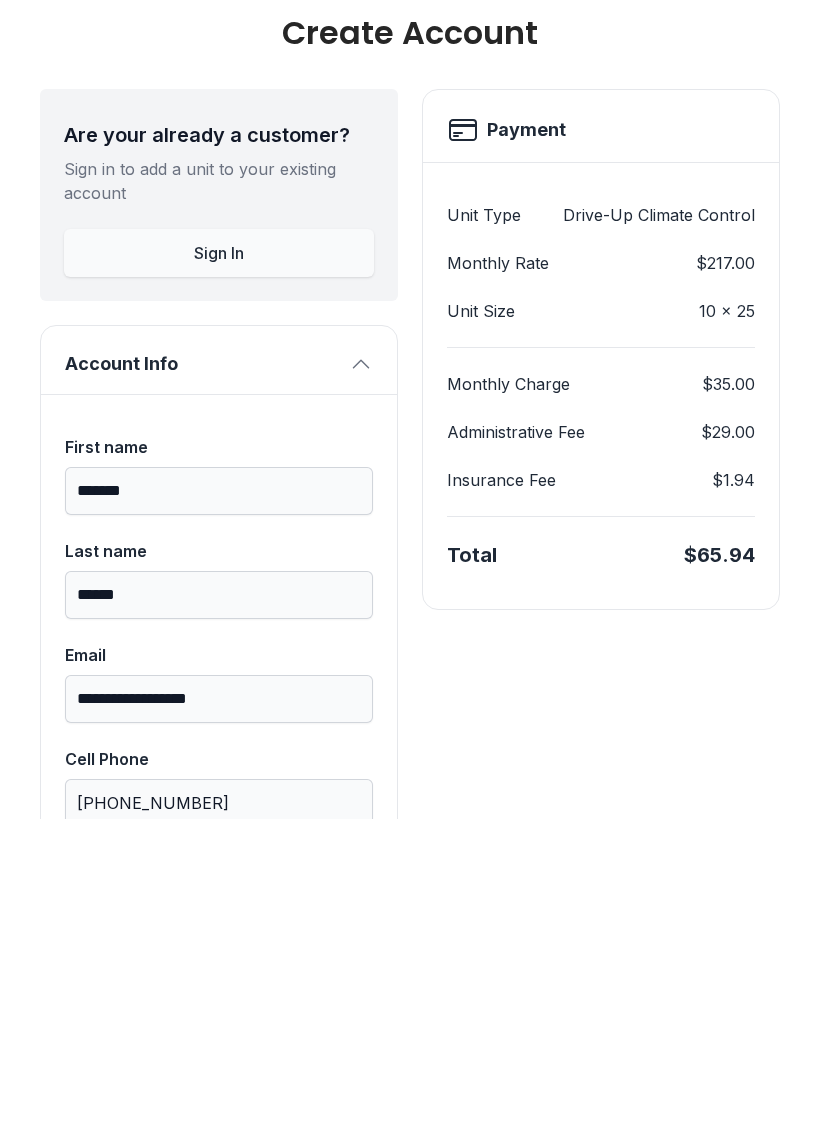 scroll, scrollTop: 0, scrollLeft: 0, axis: both 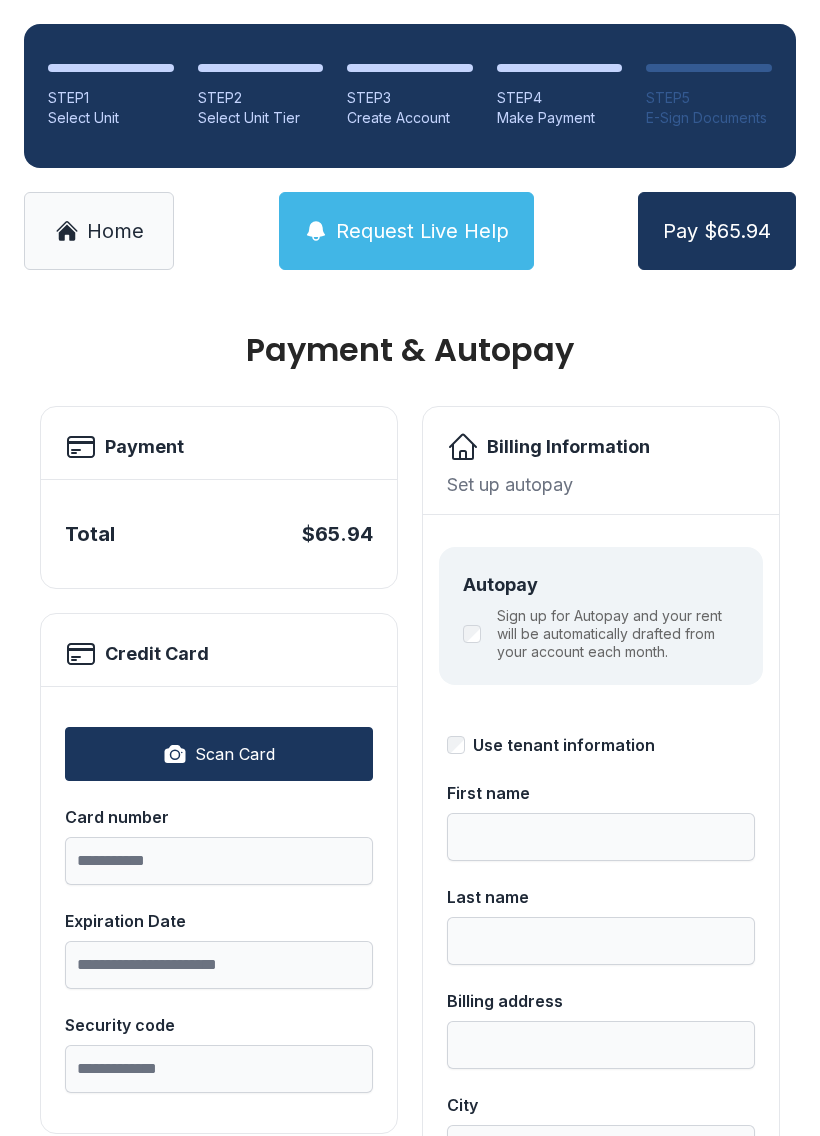 click on "Scan Card" at bounding box center [219, 754] 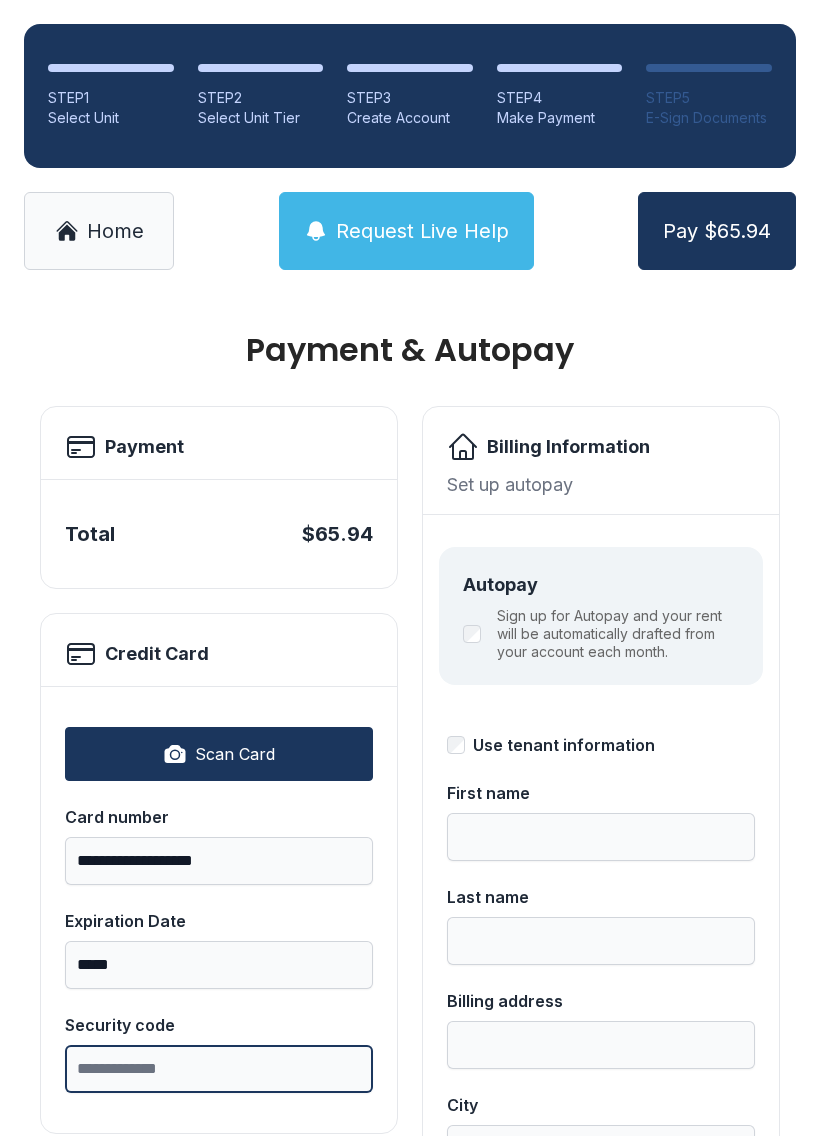 click on "Security code" at bounding box center [219, 1069] 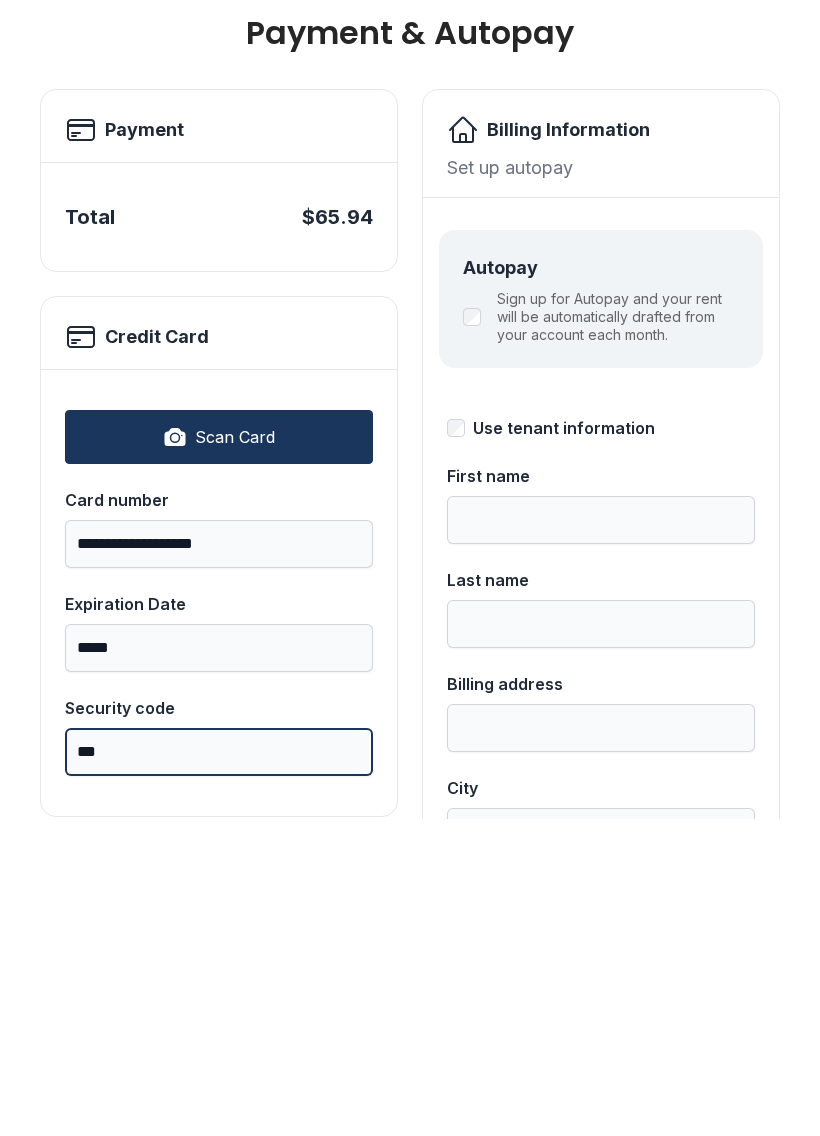 type on "***" 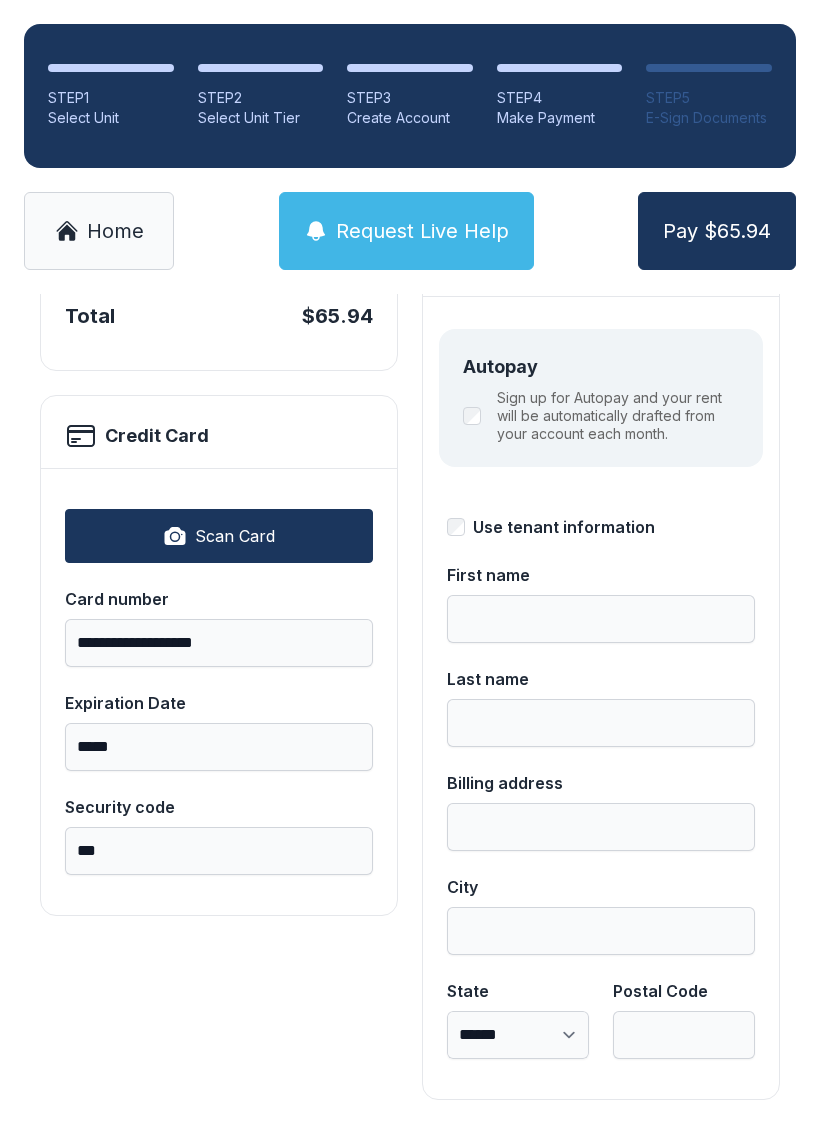 scroll, scrollTop: 218, scrollLeft: 0, axis: vertical 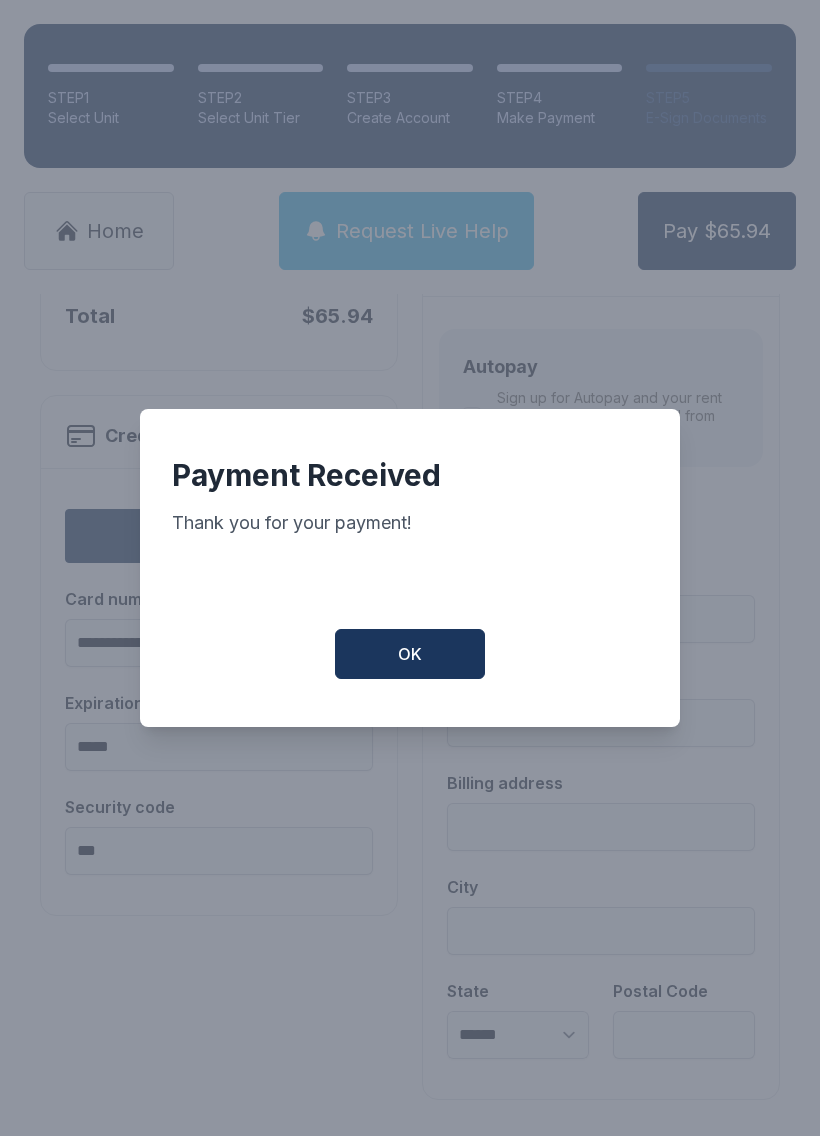 click on "OK" at bounding box center [410, 654] 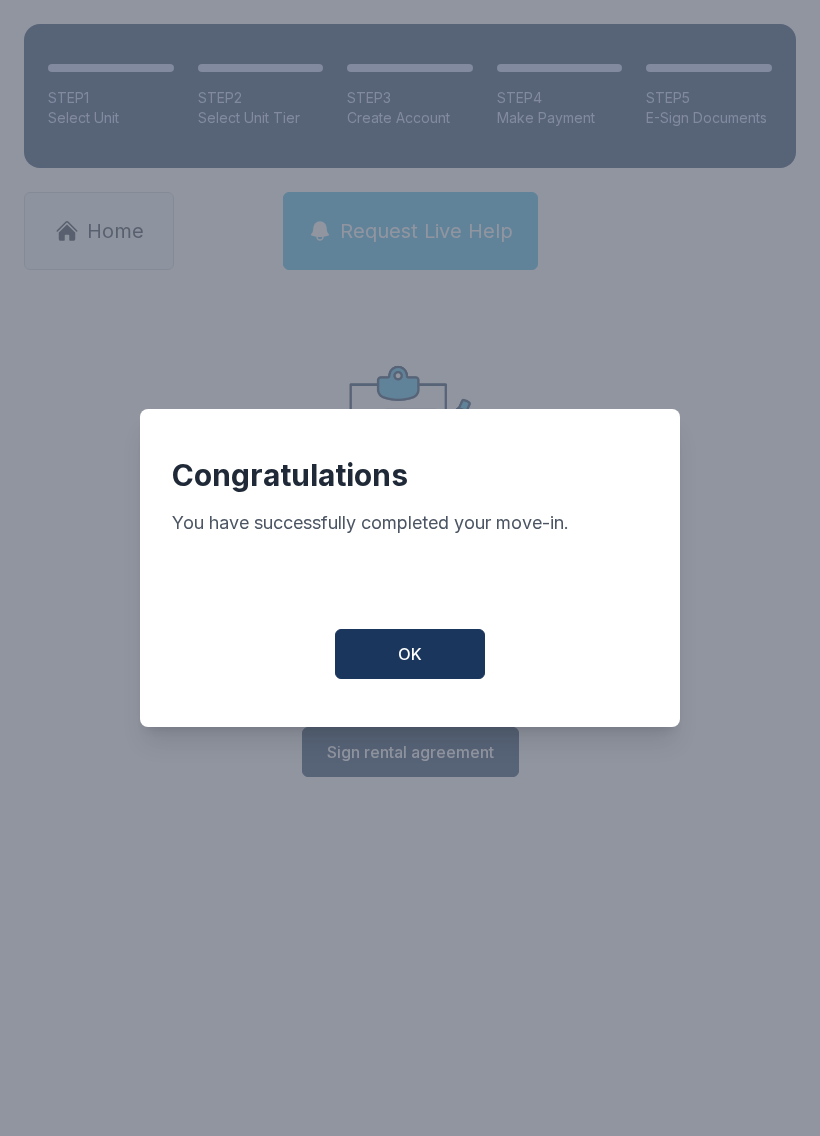 click on "OK" at bounding box center (410, 654) 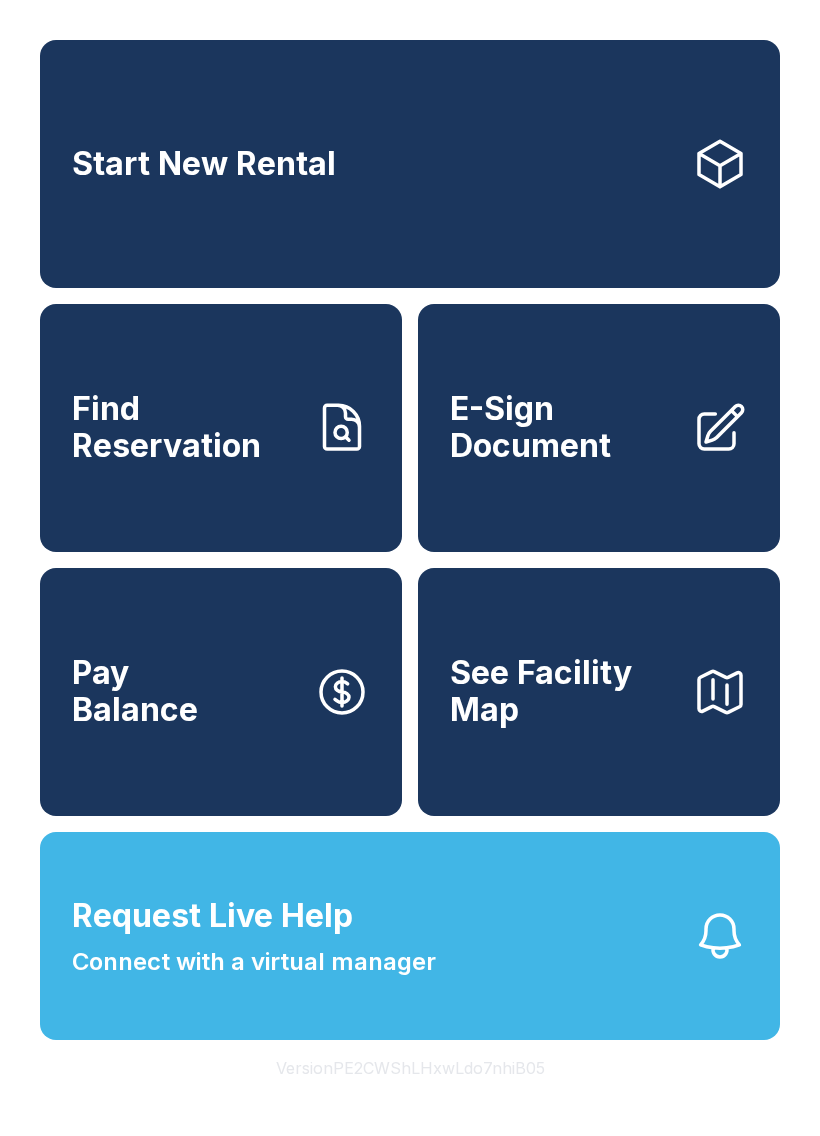click on "Request Live Help Connect with a virtual manager" at bounding box center [410, 936] 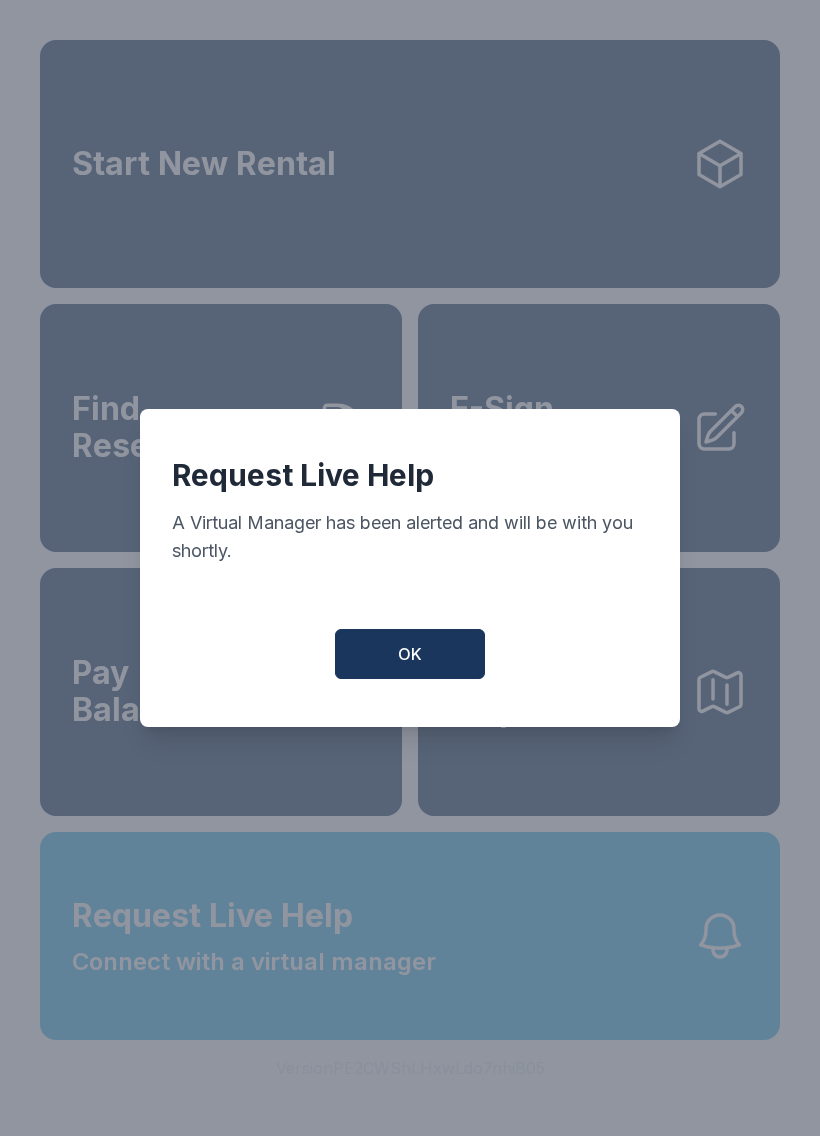 click on "OK" at bounding box center [410, 654] 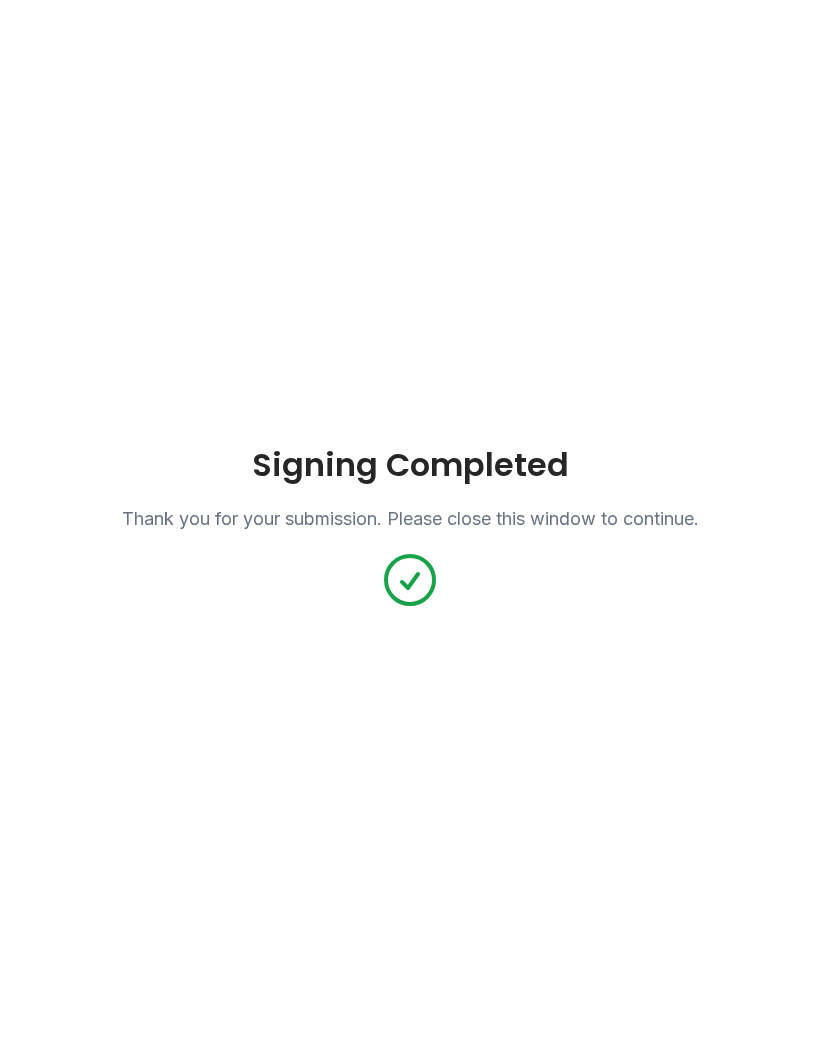 scroll, scrollTop: 0, scrollLeft: 0, axis: both 